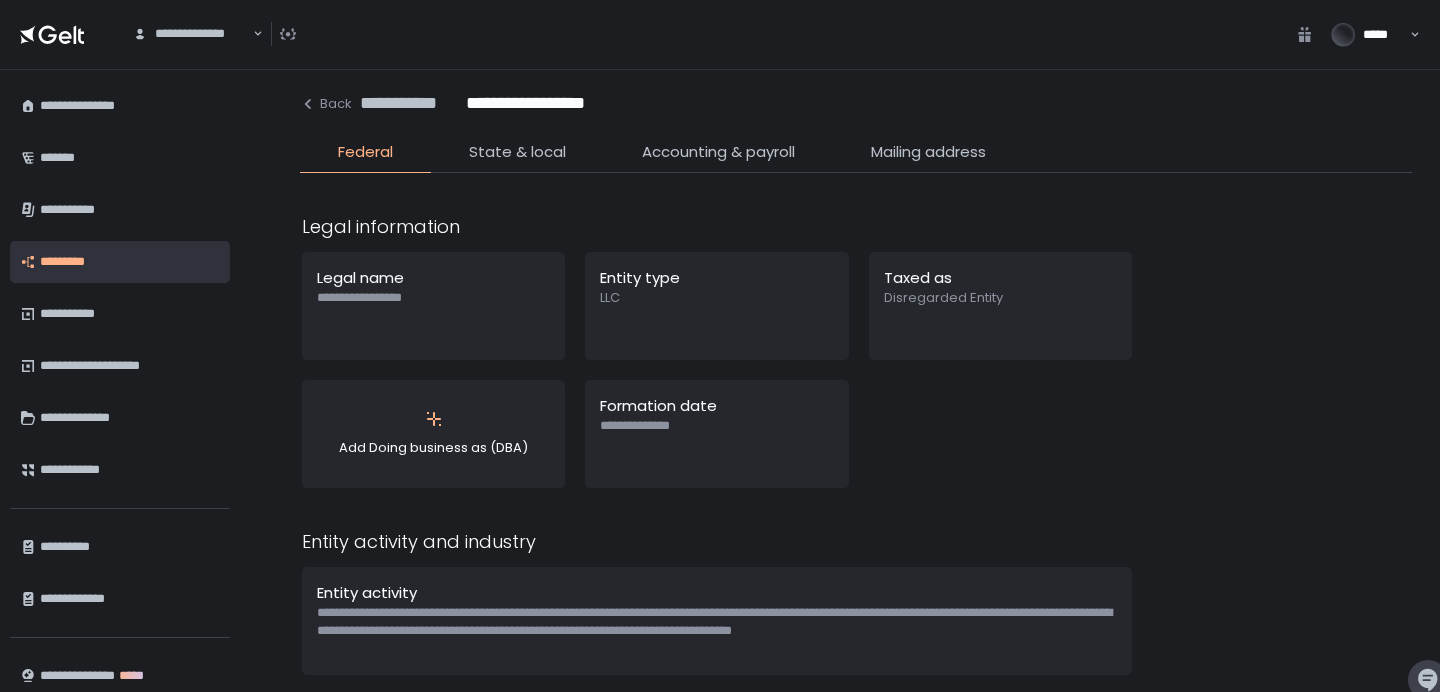 scroll, scrollTop: 0, scrollLeft: 0, axis: both 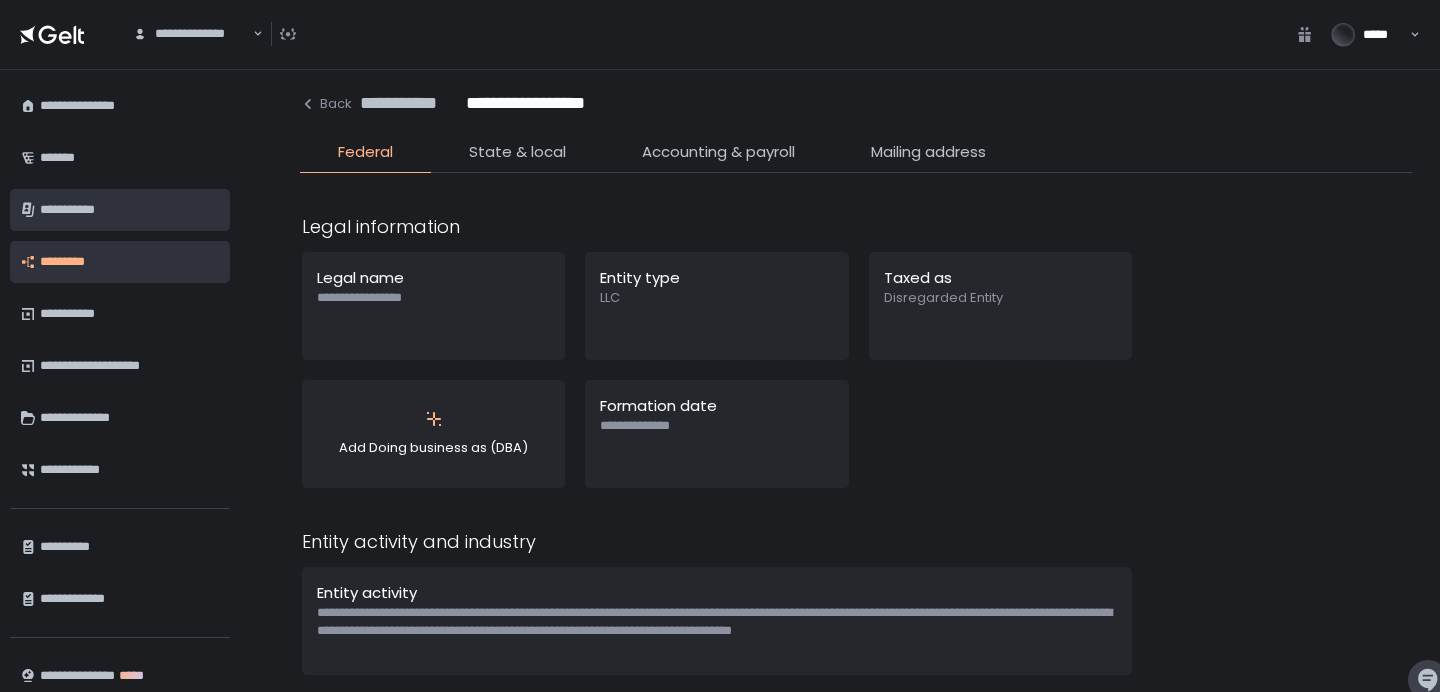 click on "**********" at bounding box center (127, 210) 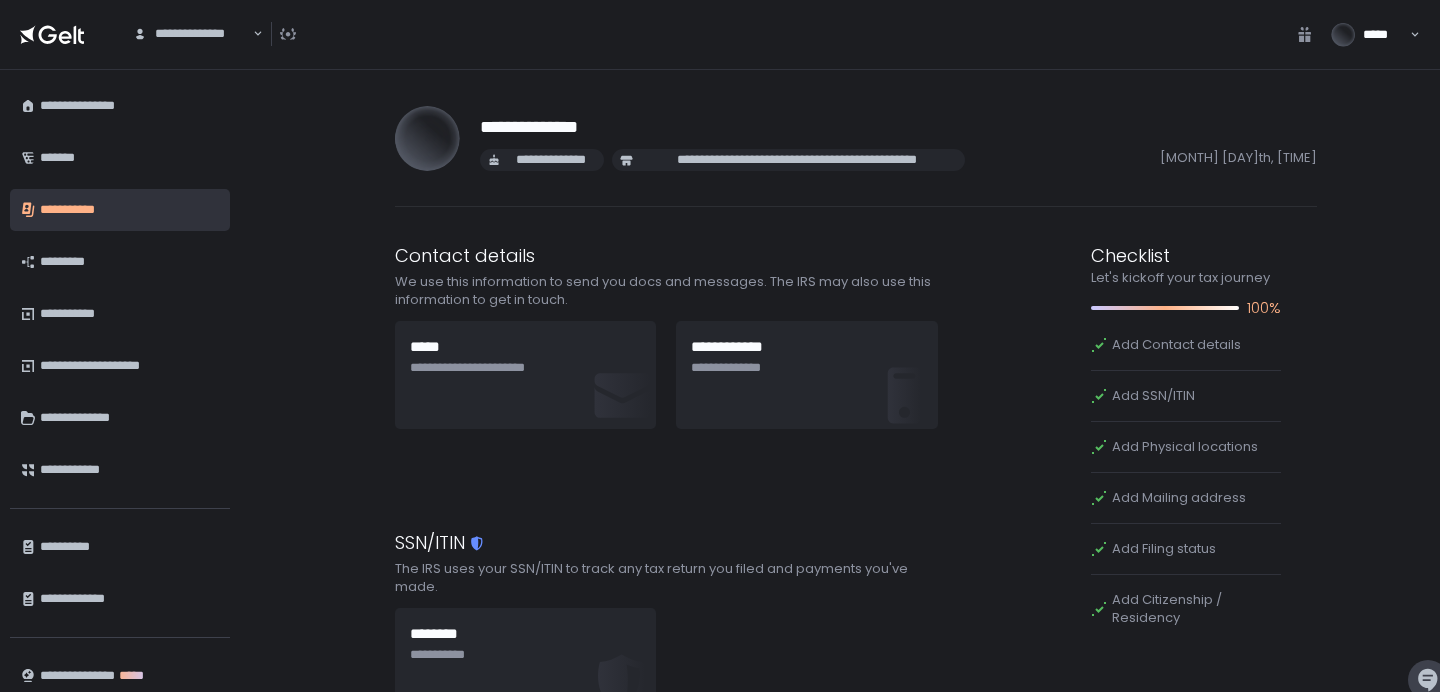 scroll, scrollTop: 110, scrollLeft: 0, axis: vertical 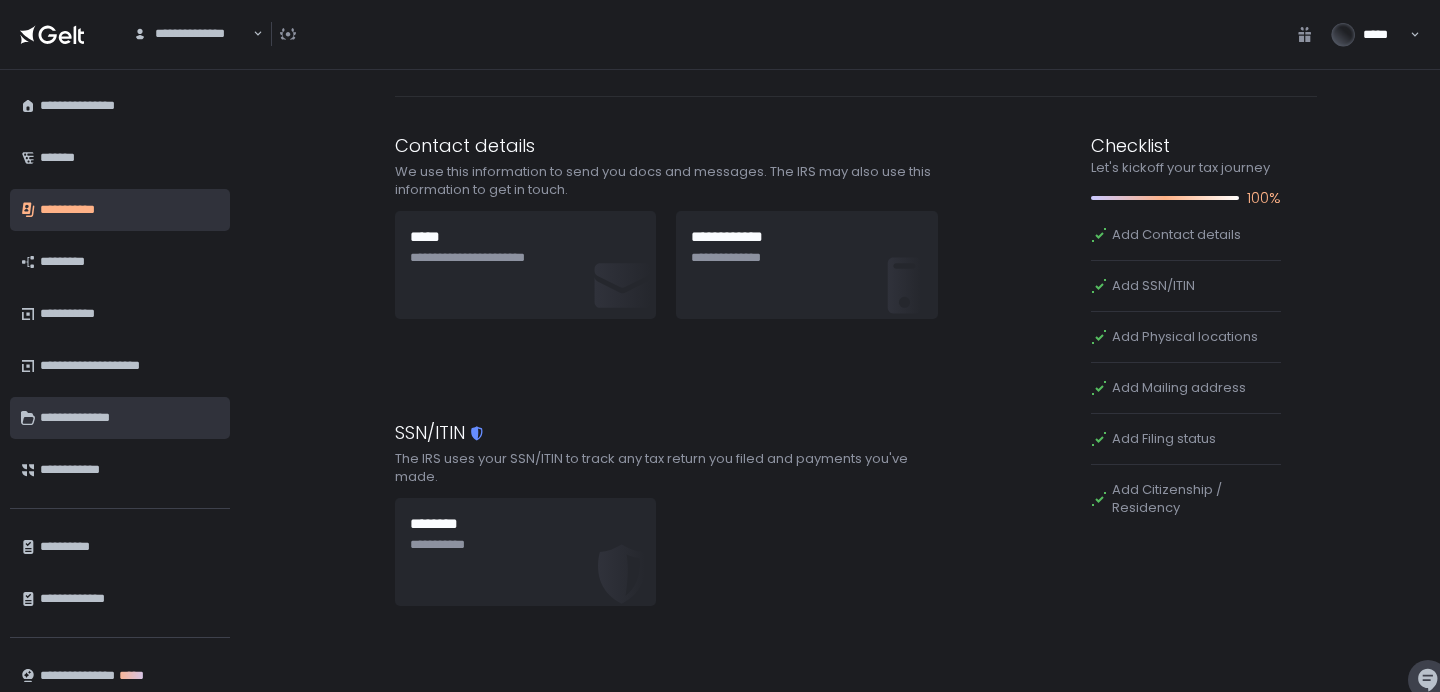 click on "**********" at bounding box center [127, 418] 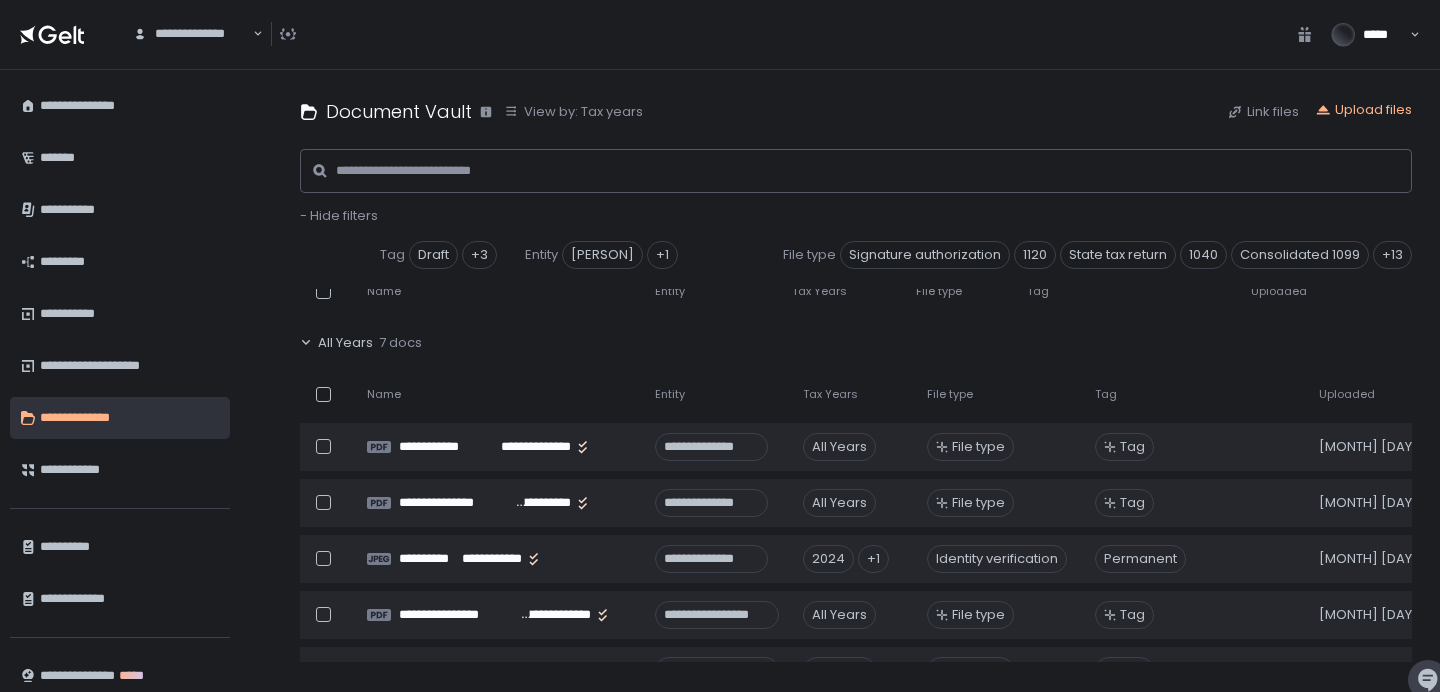 scroll, scrollTop: 126, scrollLeft: 0, axis: vertical 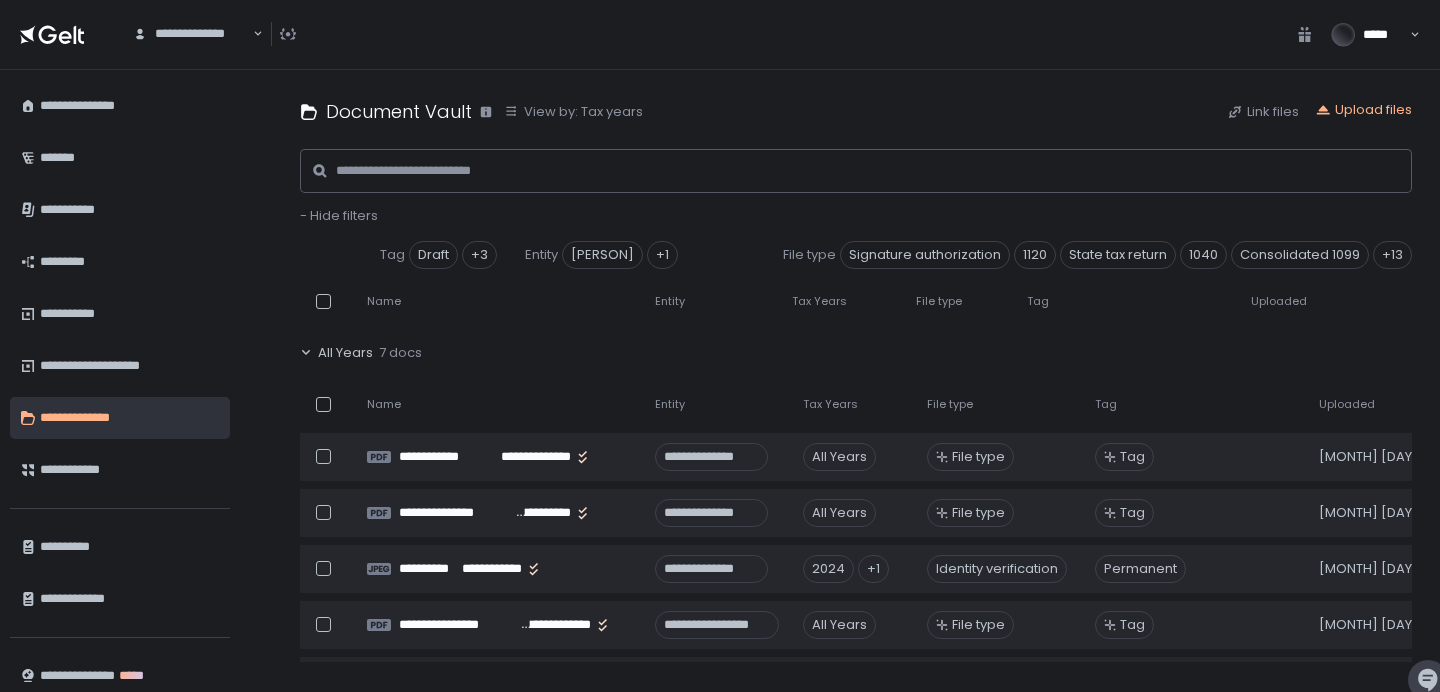 click on "**********" at bounding box center [856, 381] 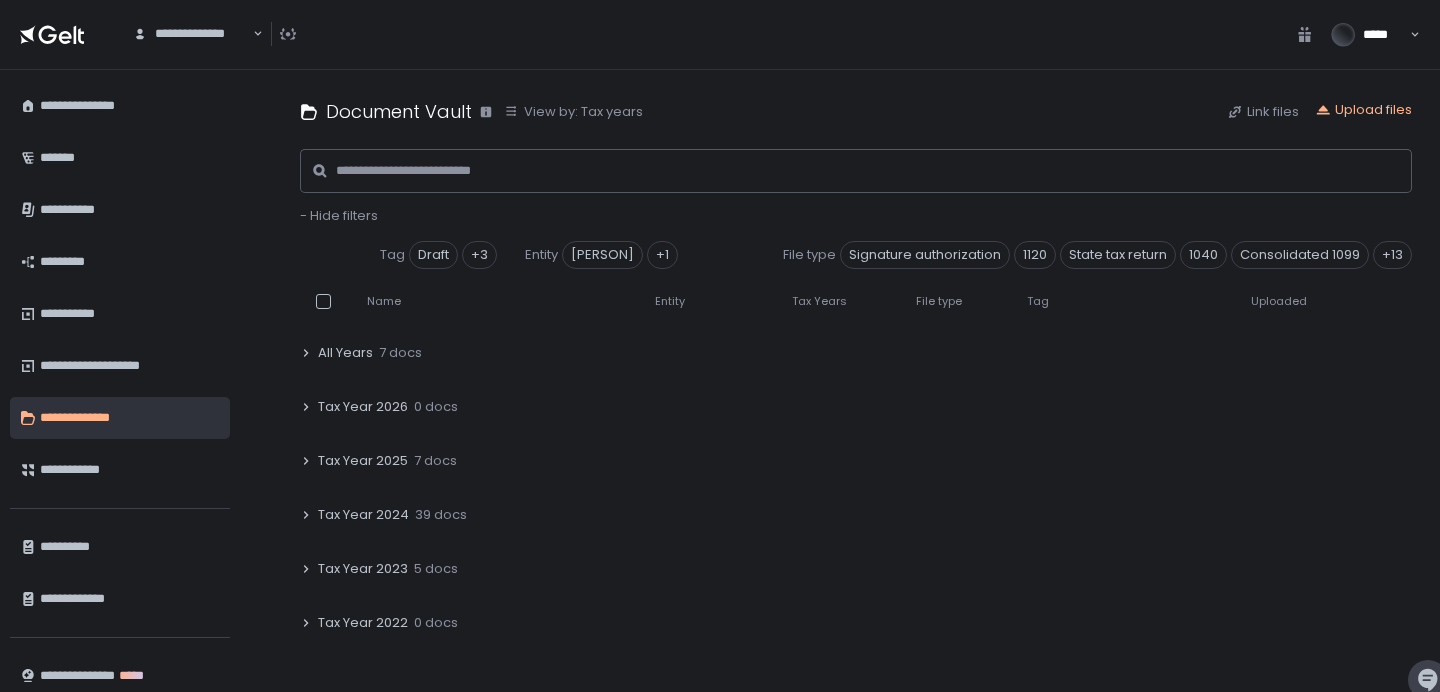 click 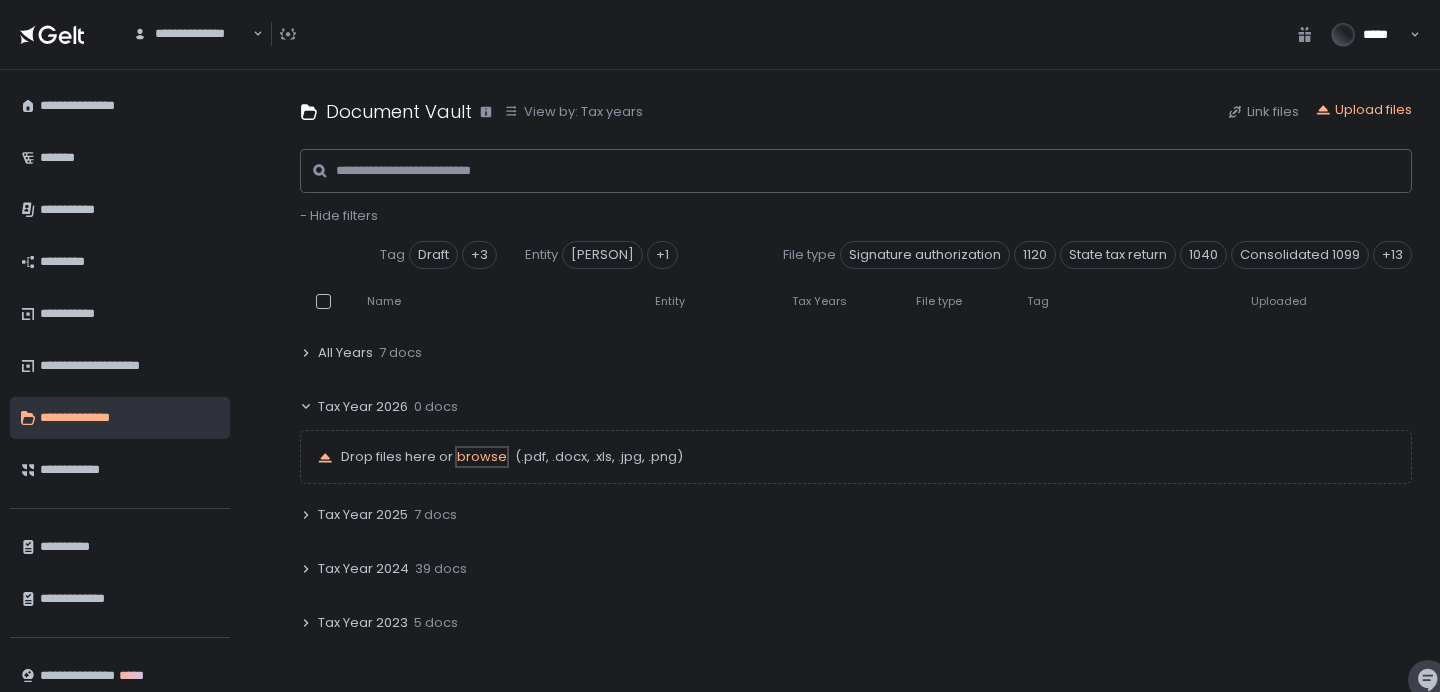 click on "browse" 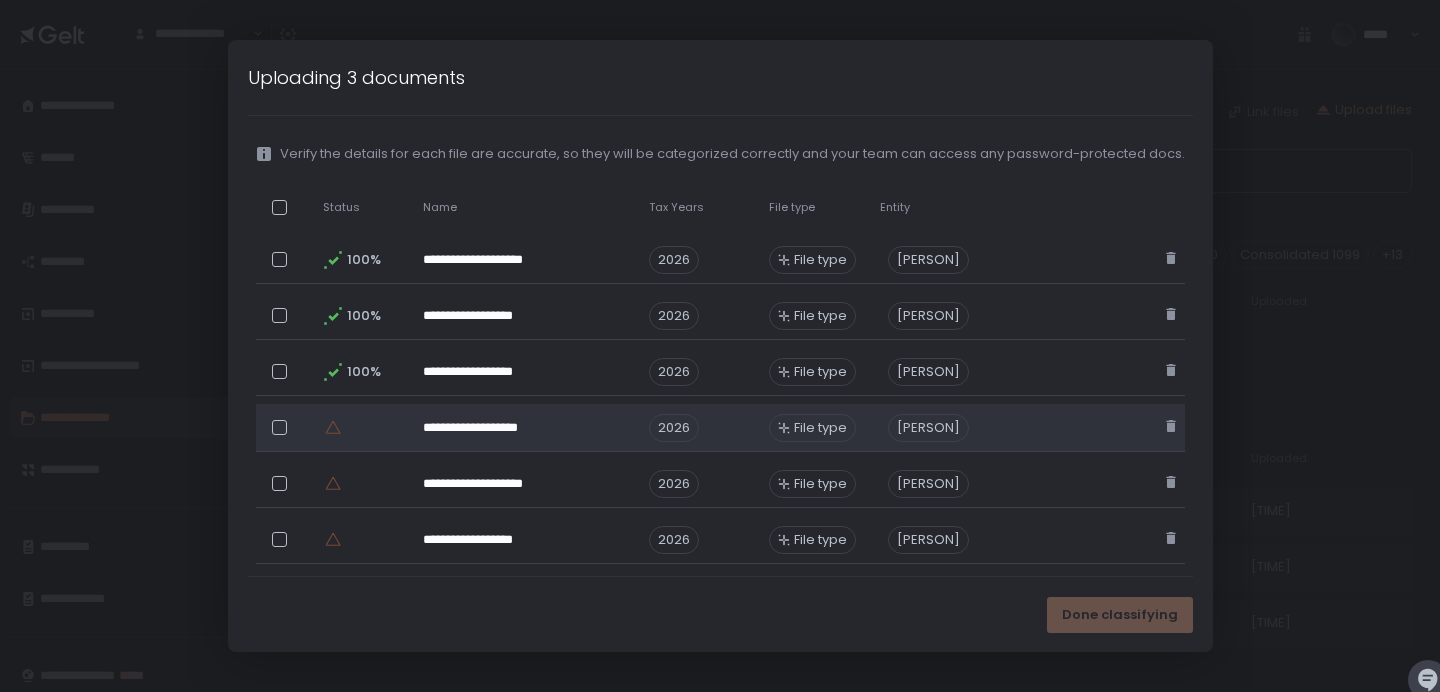 scroll, scrollTop: 133, scrollLeft: 0, axis: vertical 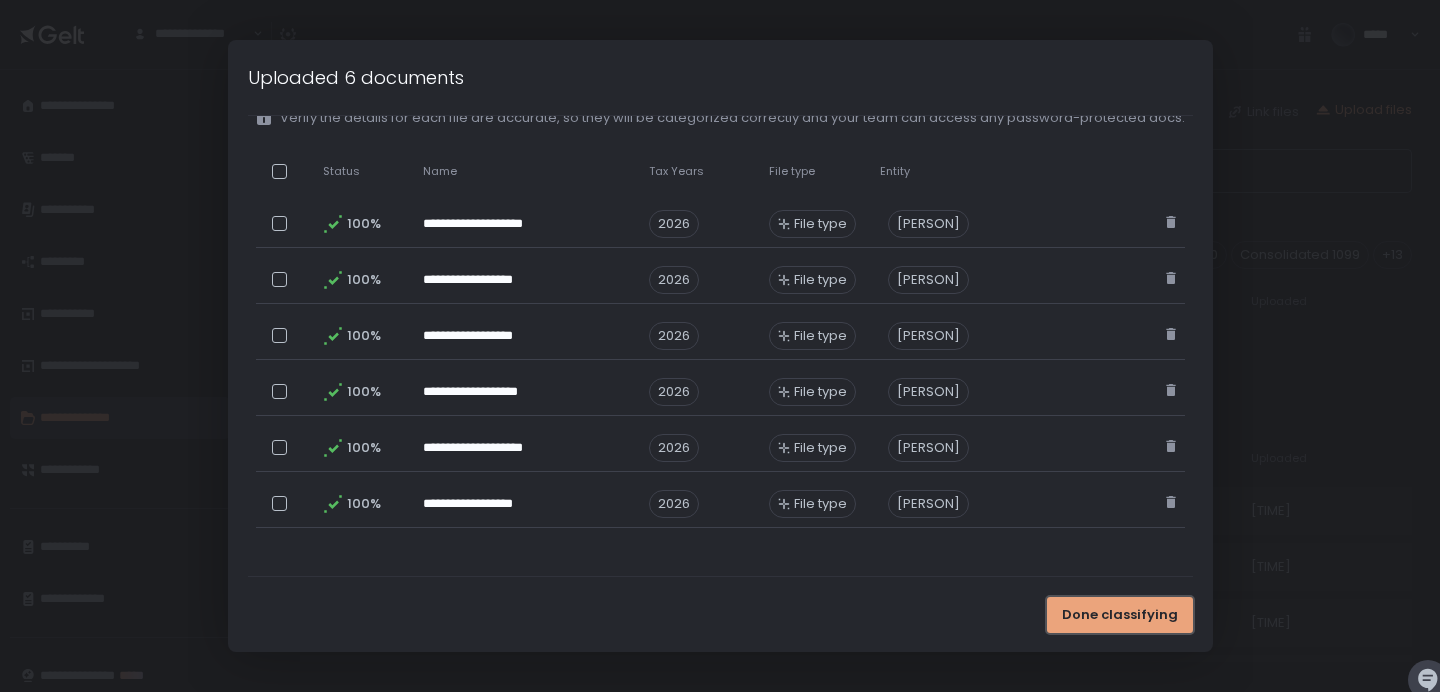 click on "Done classifying" at bounding box center [1120, 615] 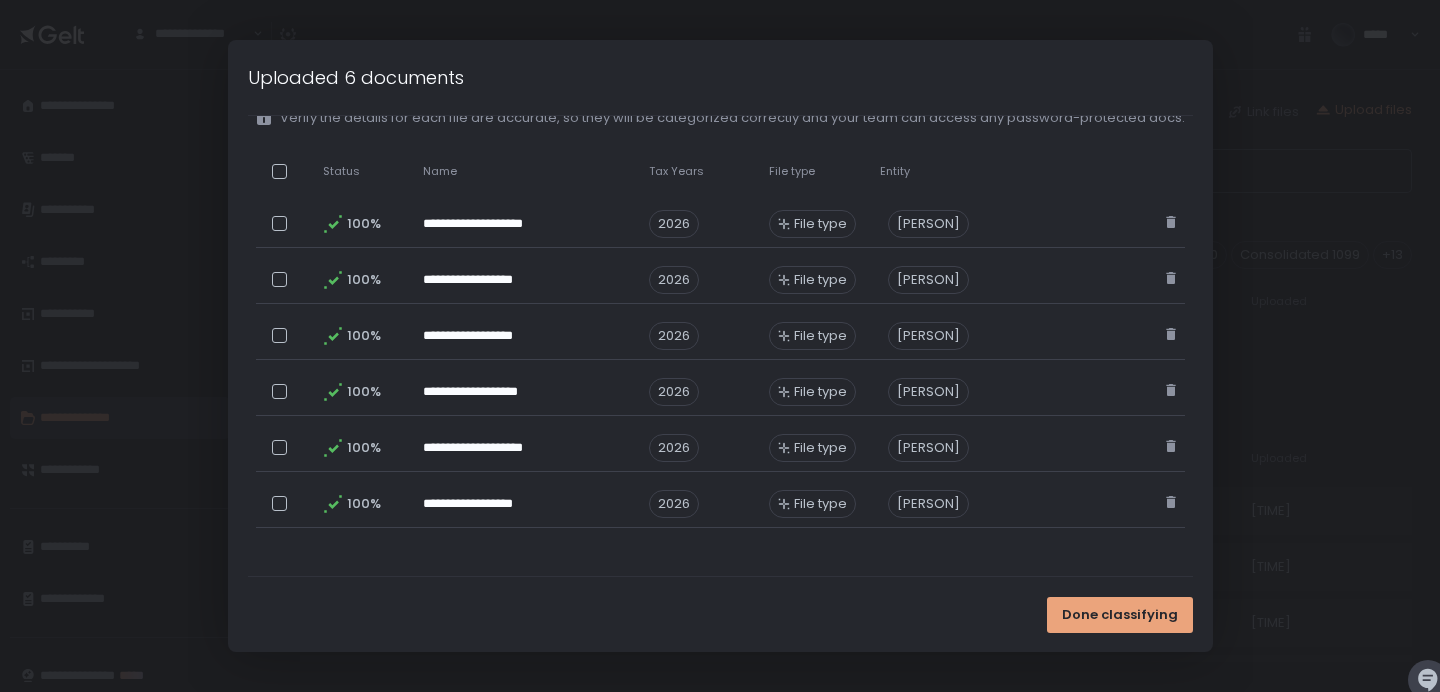 scroll, scrollTop: 0, scrollLeft: 0, axis: both 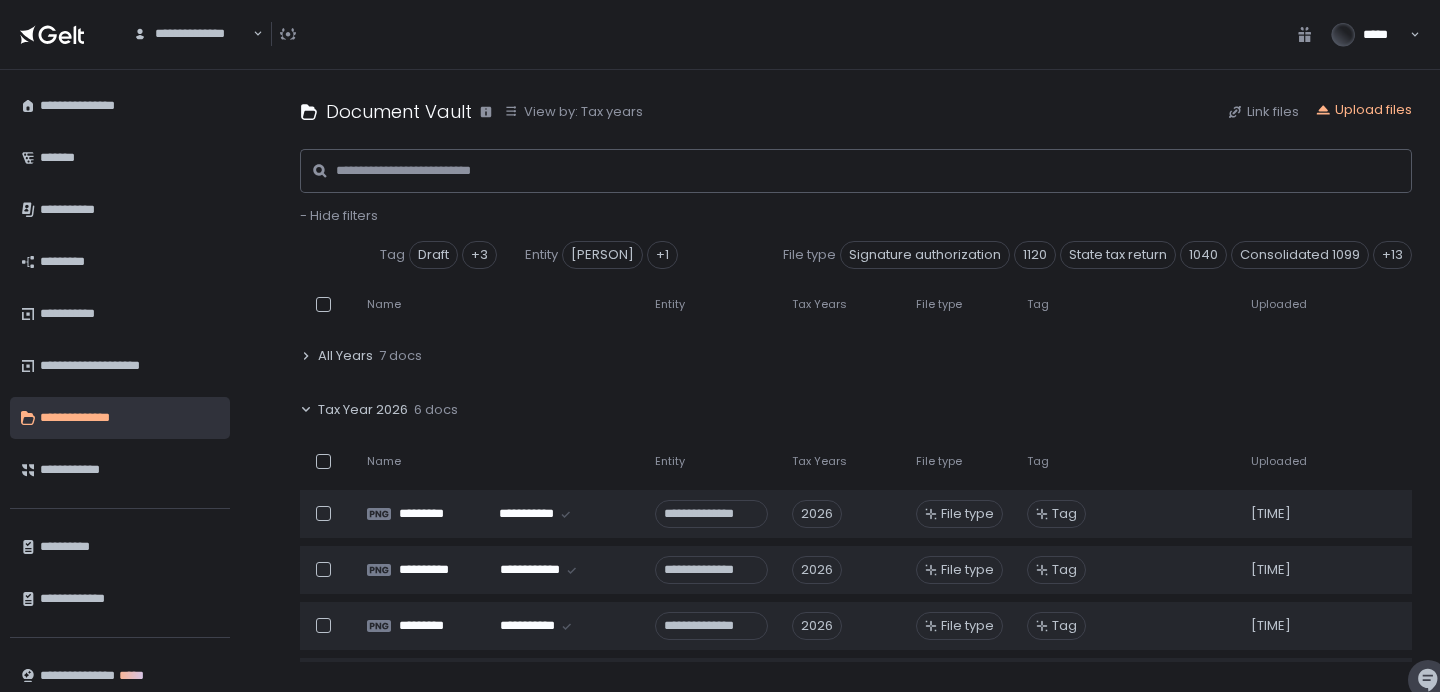 click on "Tax Year 2026 6 docs" 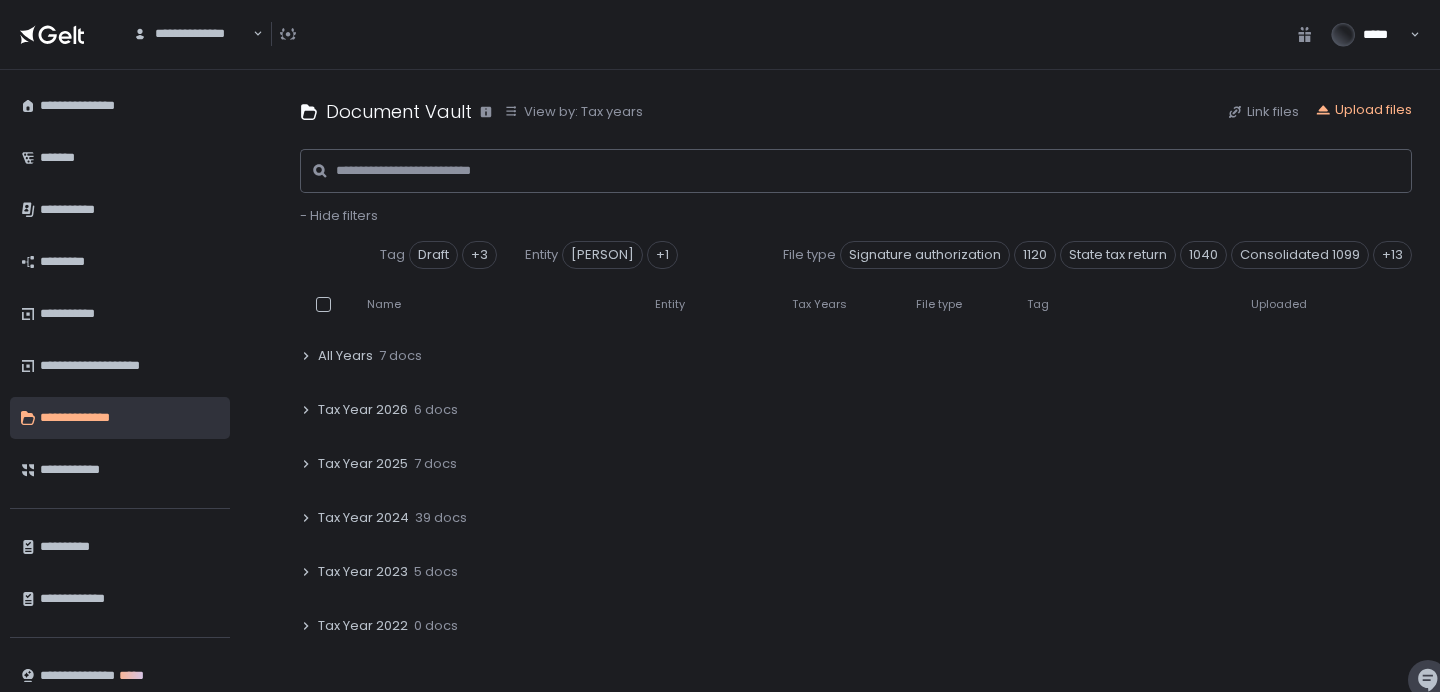 click on "Tax Year 2026 6 docs" 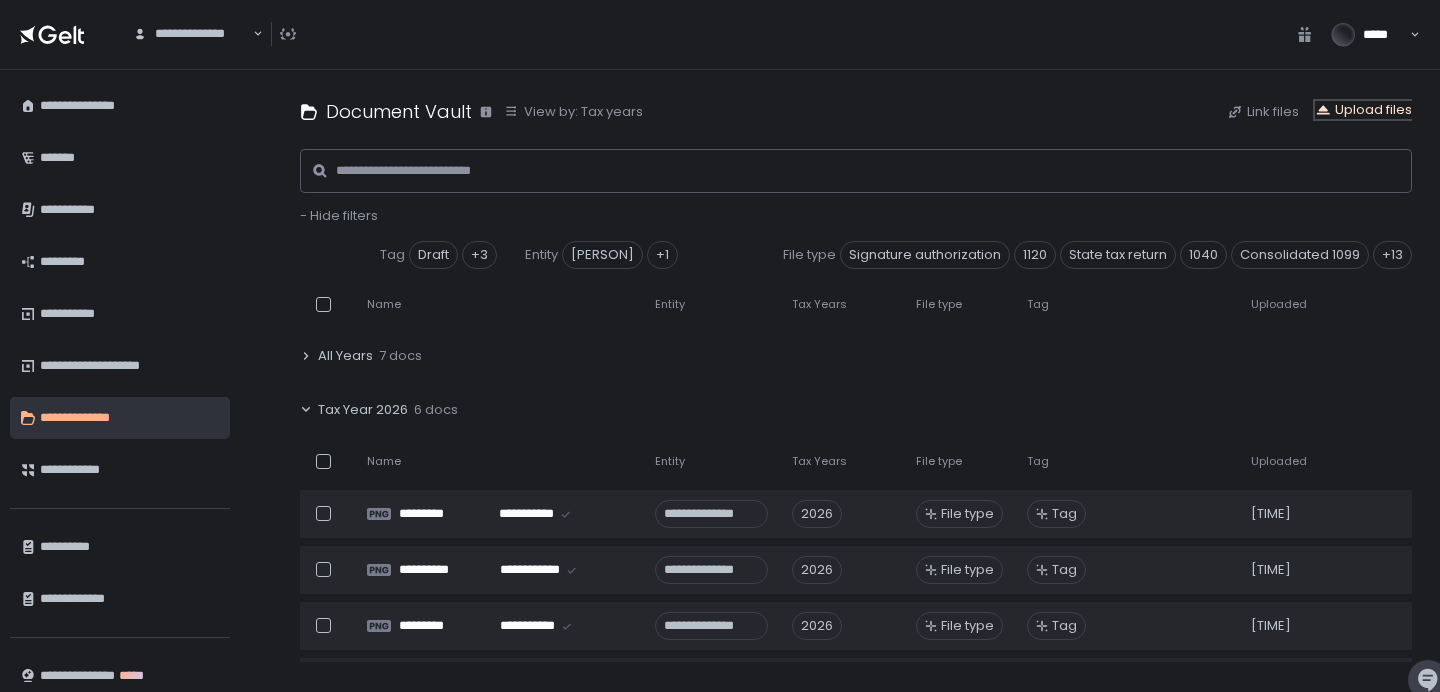 click on "Upload files" 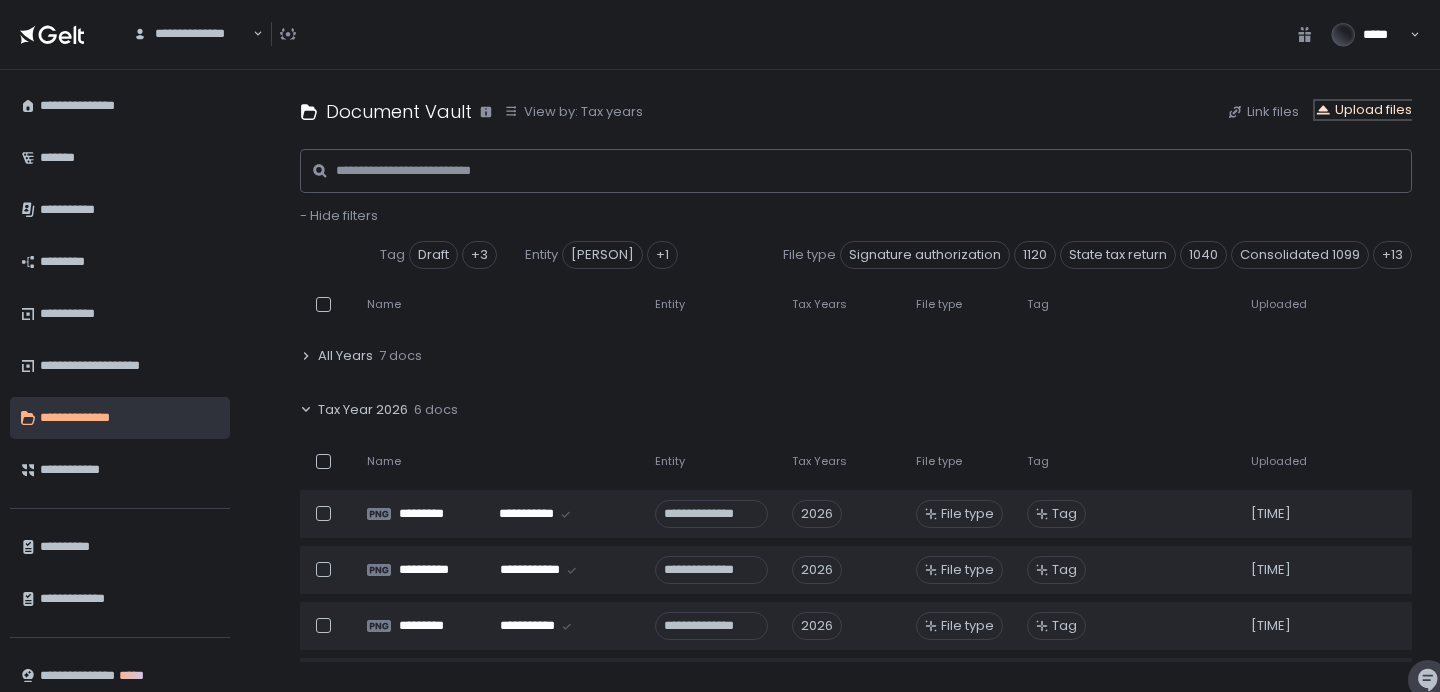 click on "Upload files" 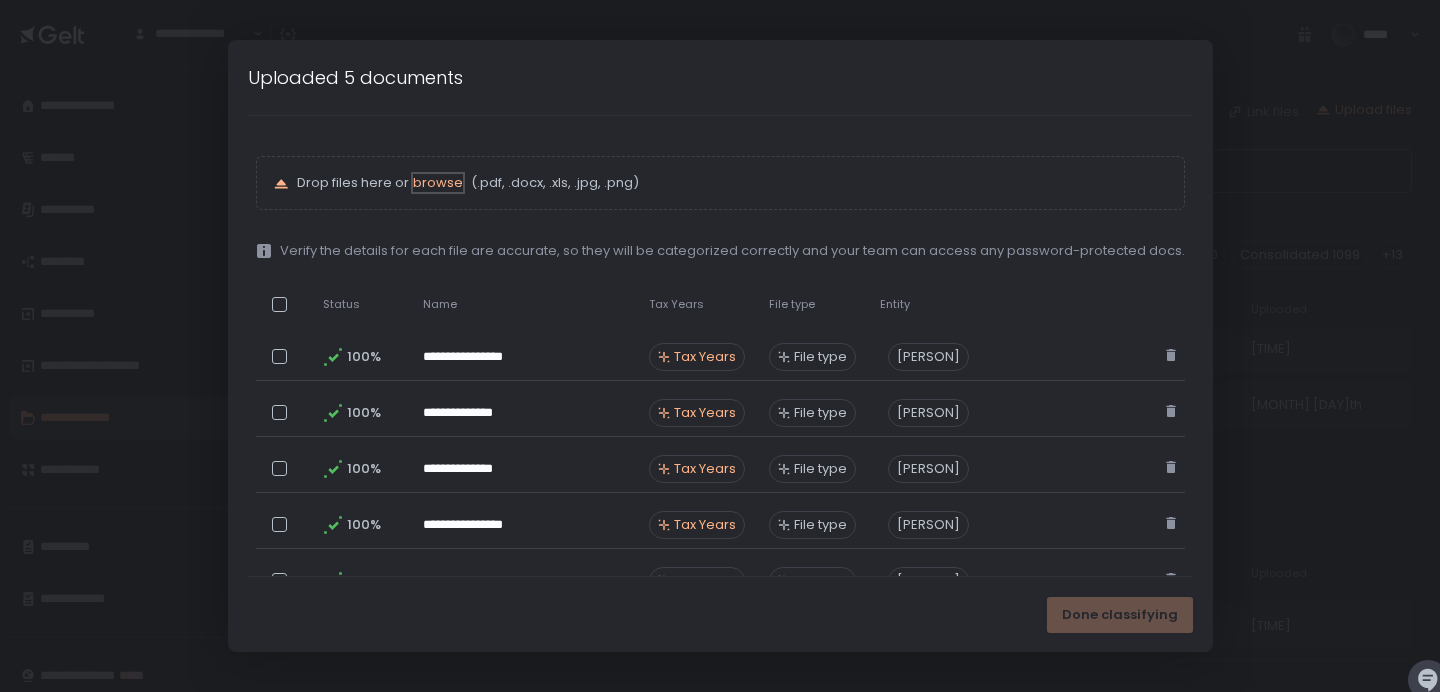 scroll, scrollTop: 403, scrollLeft: 0, axis: vertical 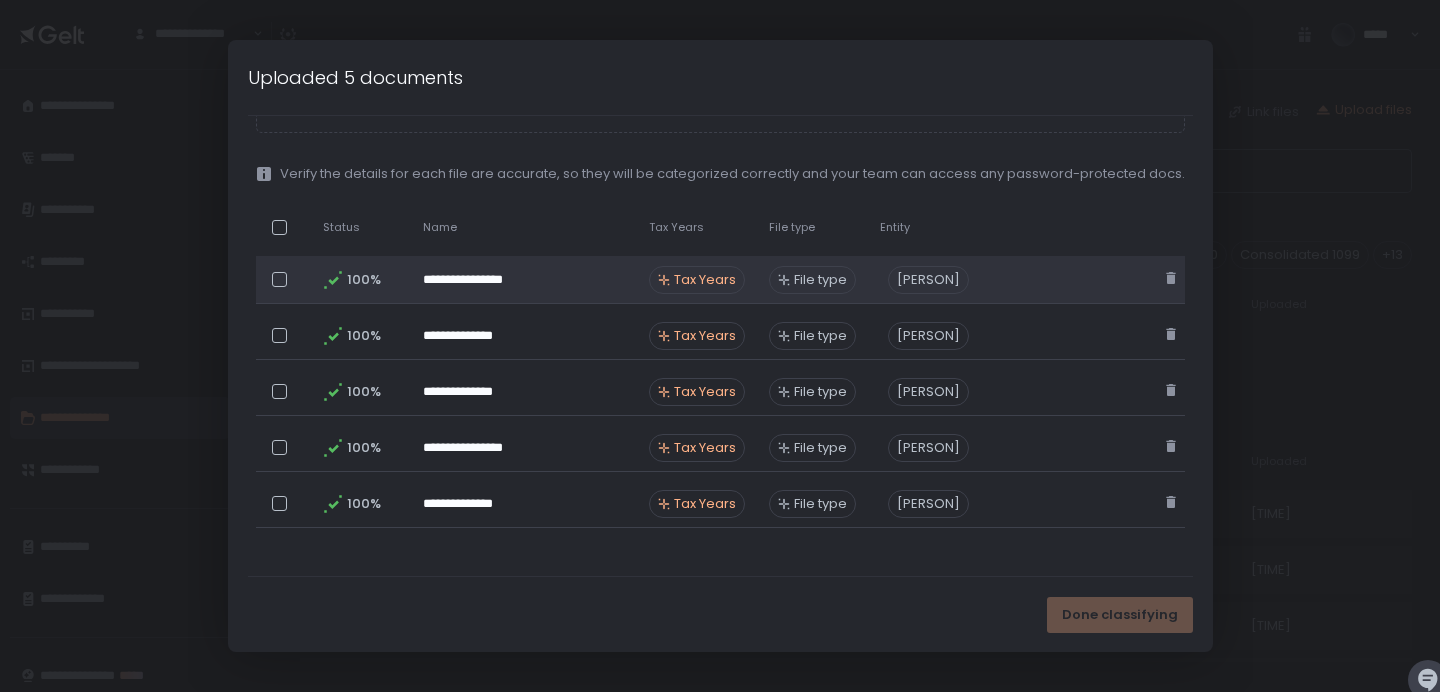 click on "Tax Years" at bounding box center [705, 280] 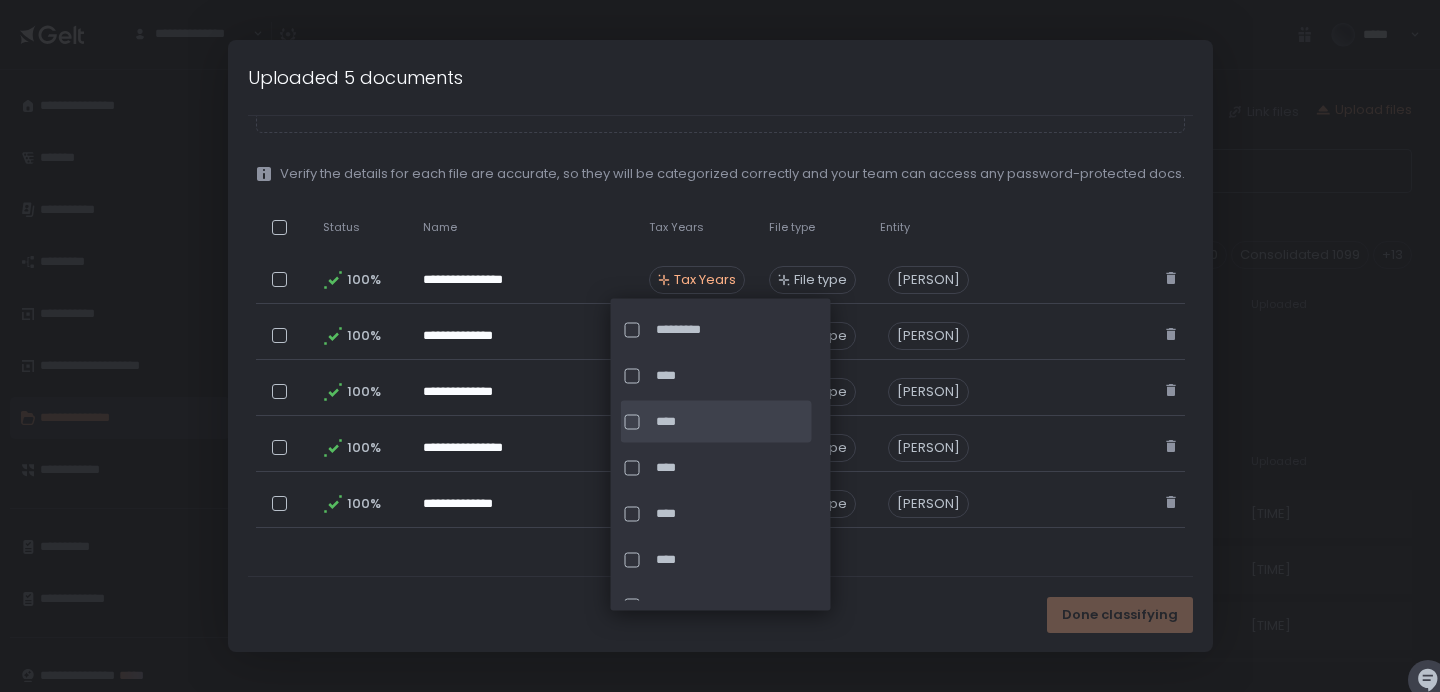 click on "****" 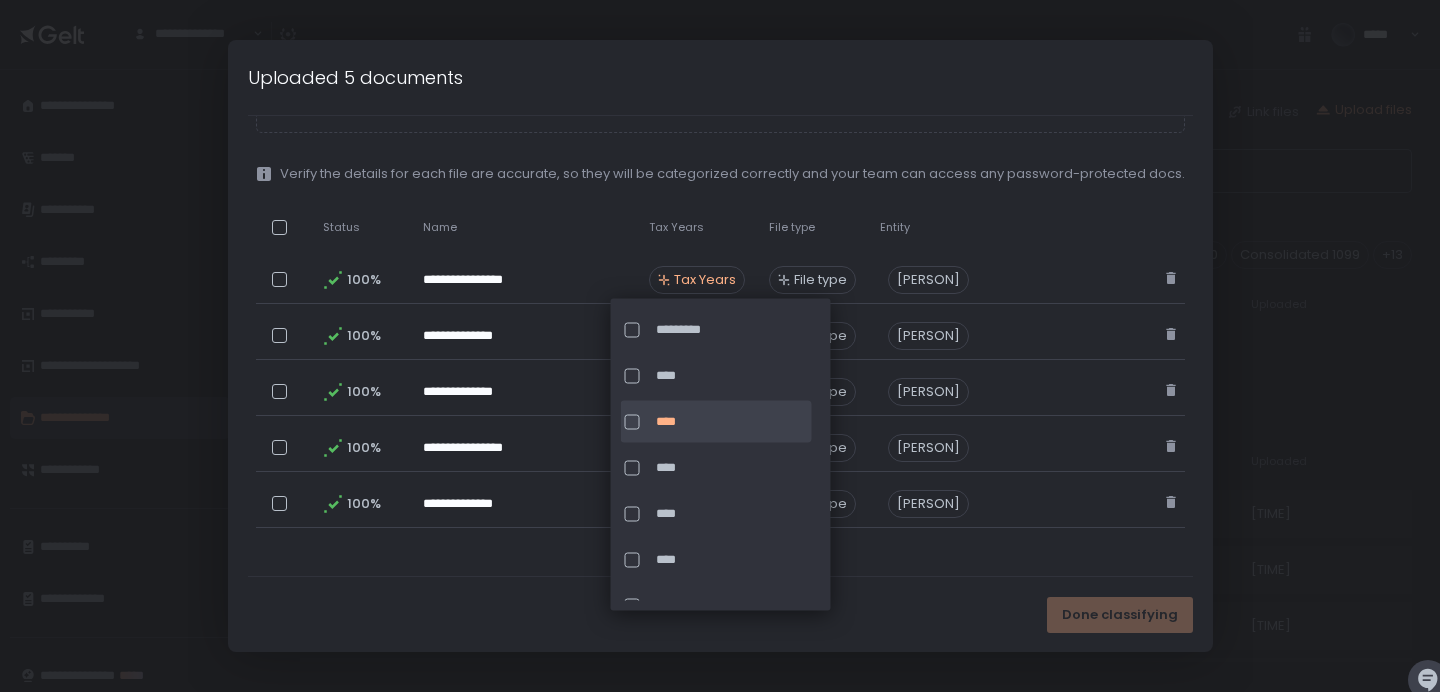 click on "**********" at bounding box center [721, 455] 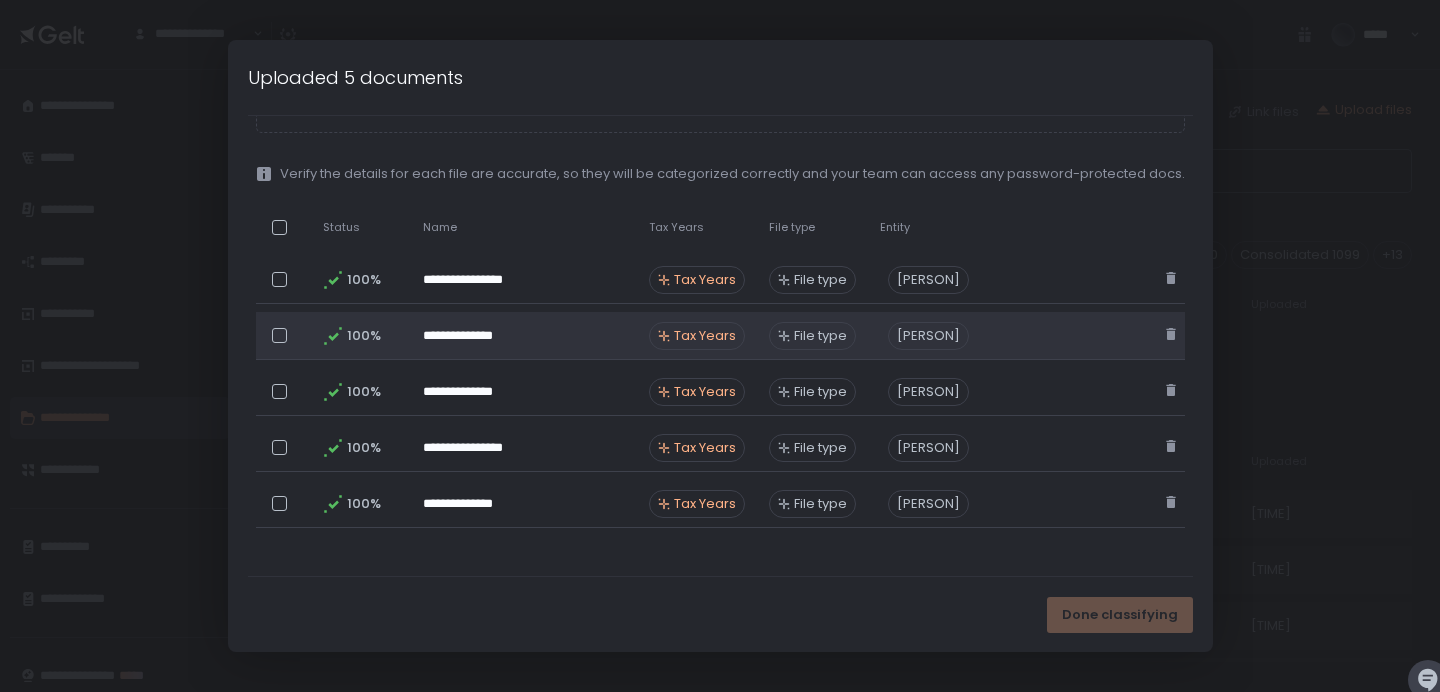 click on "**********" 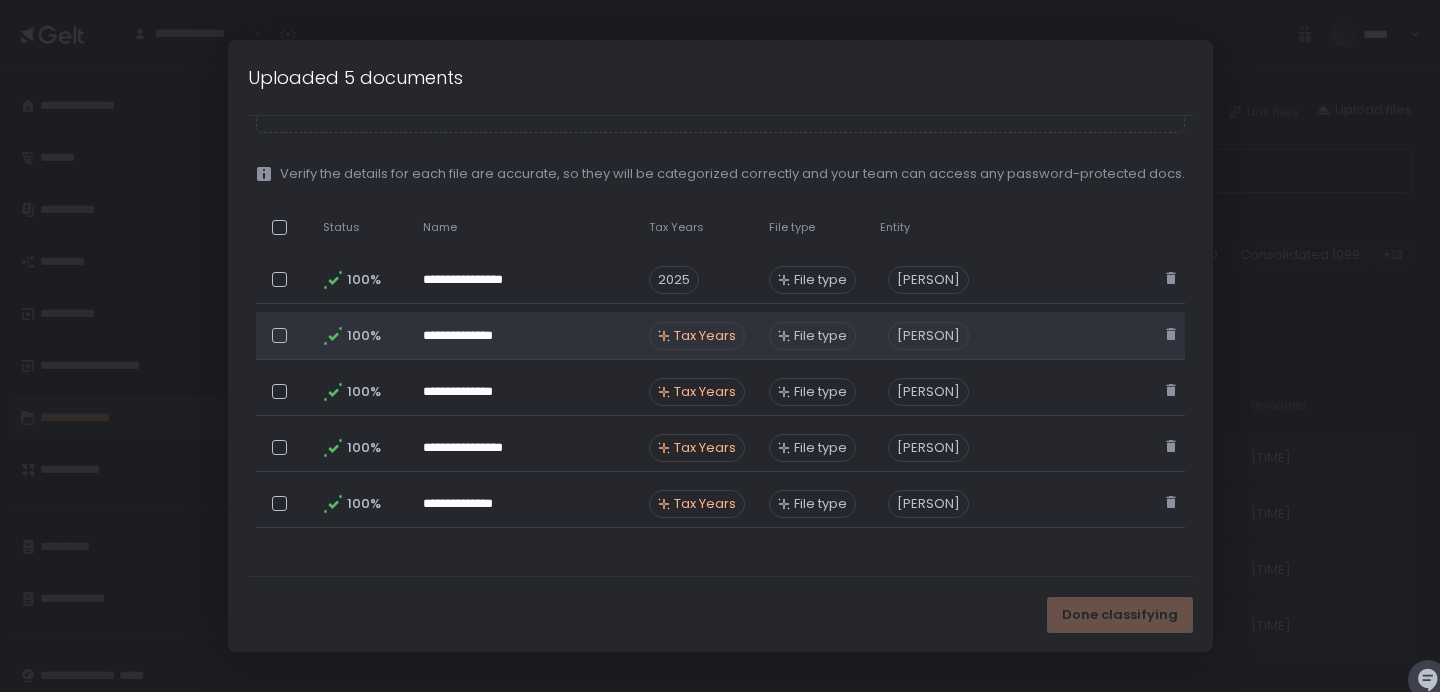 scroll, scrollTop: 347, scrollLeft: 0, axis: vertical 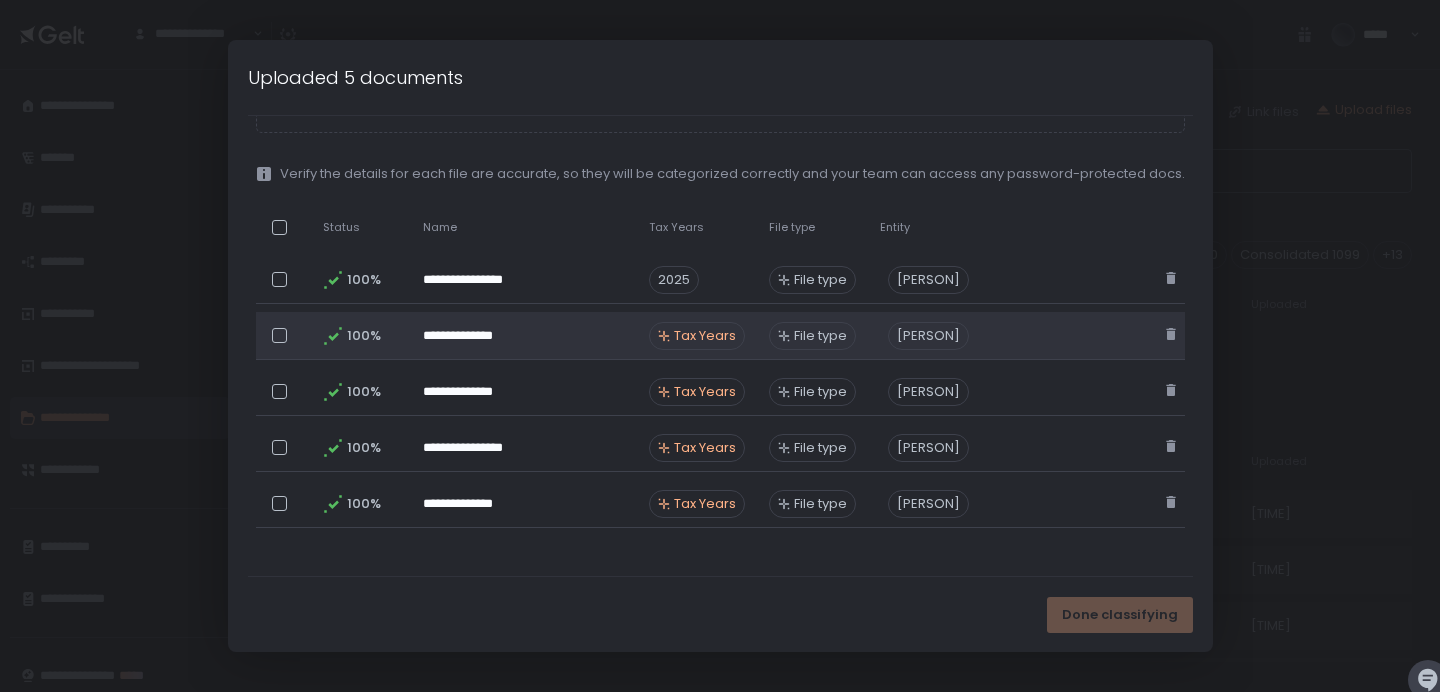 click on "Tax Years" at bounding box center (705, 336) 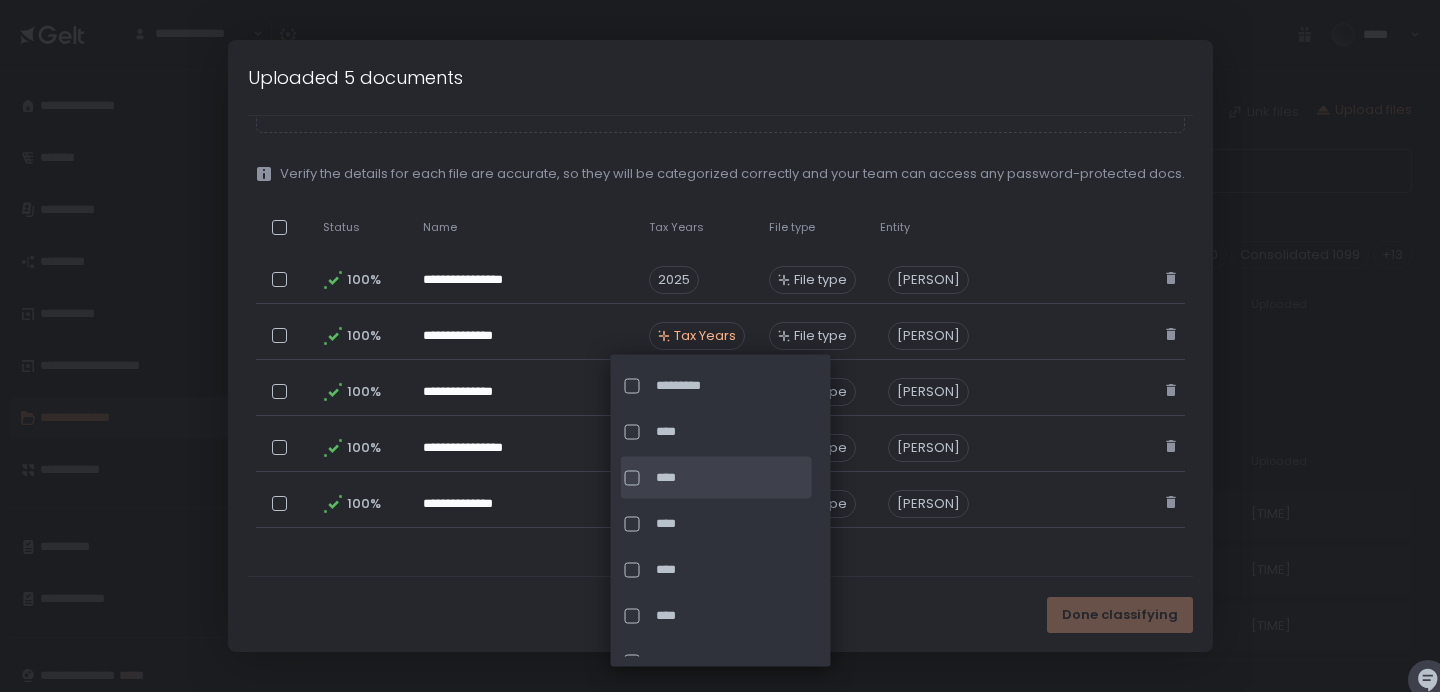 click on "****" 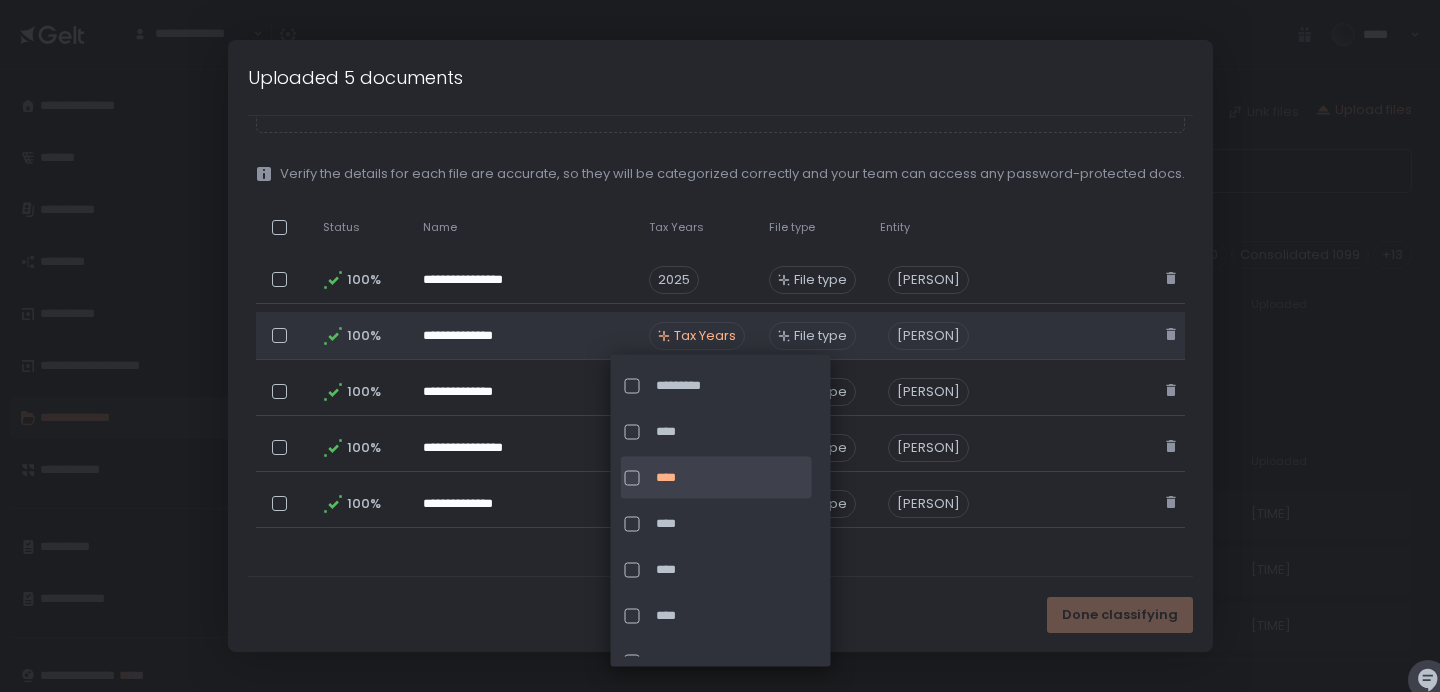click on "**********" 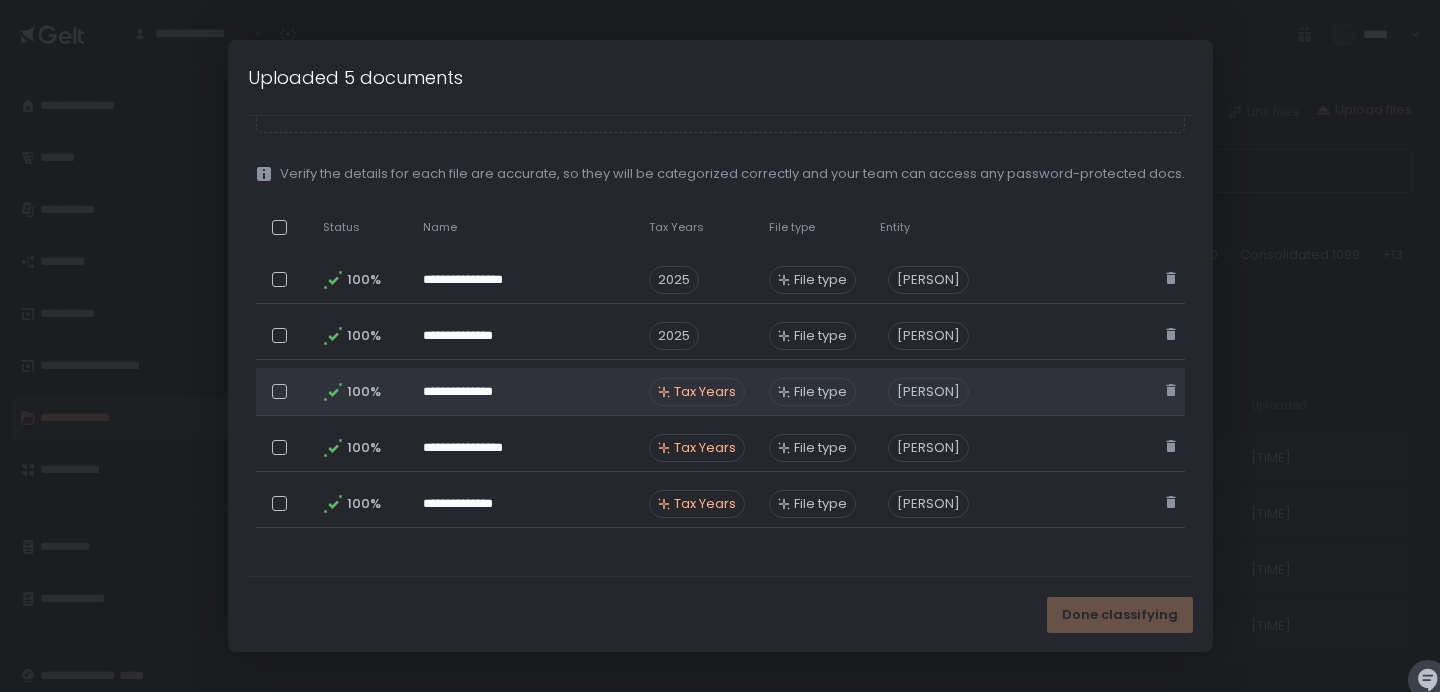 scroll, scrollTop: 291, scrollLeft: 0, axis: vertical 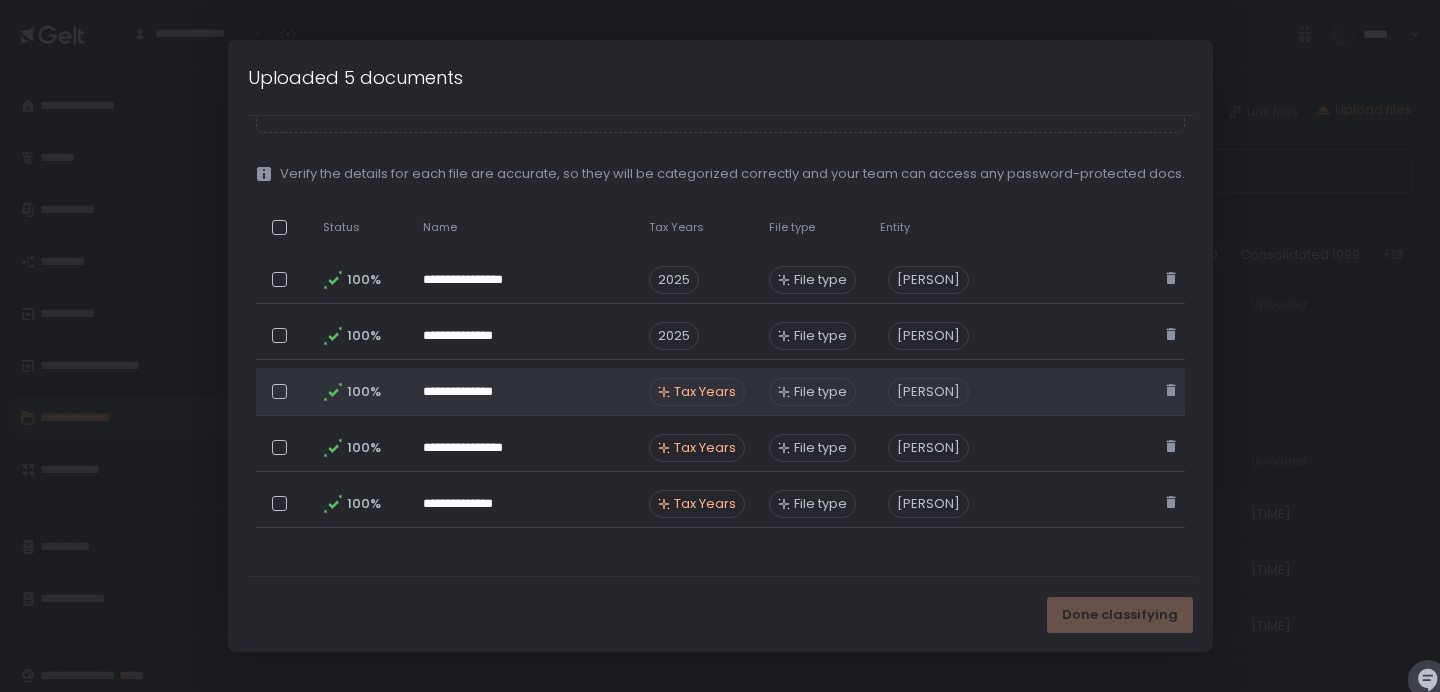 click on "Tax Years" at bounding box center (705, 392) 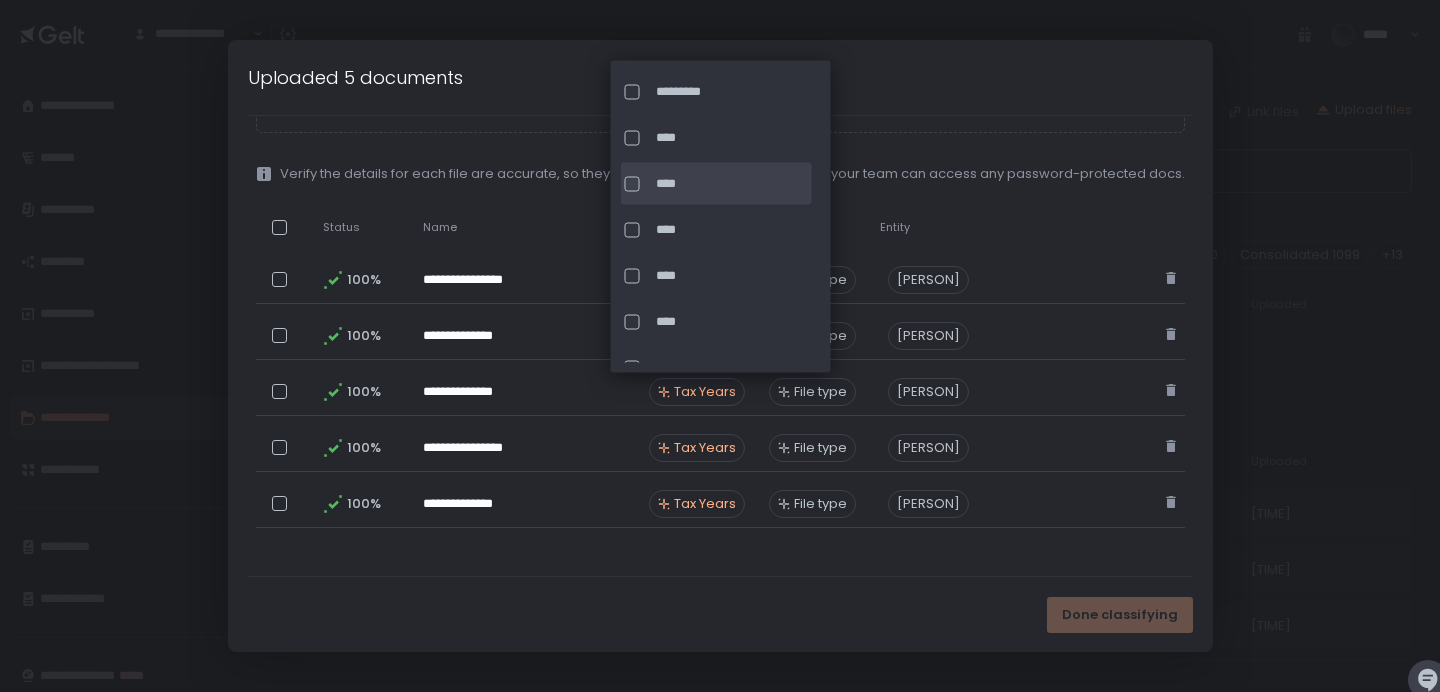 click on "****" 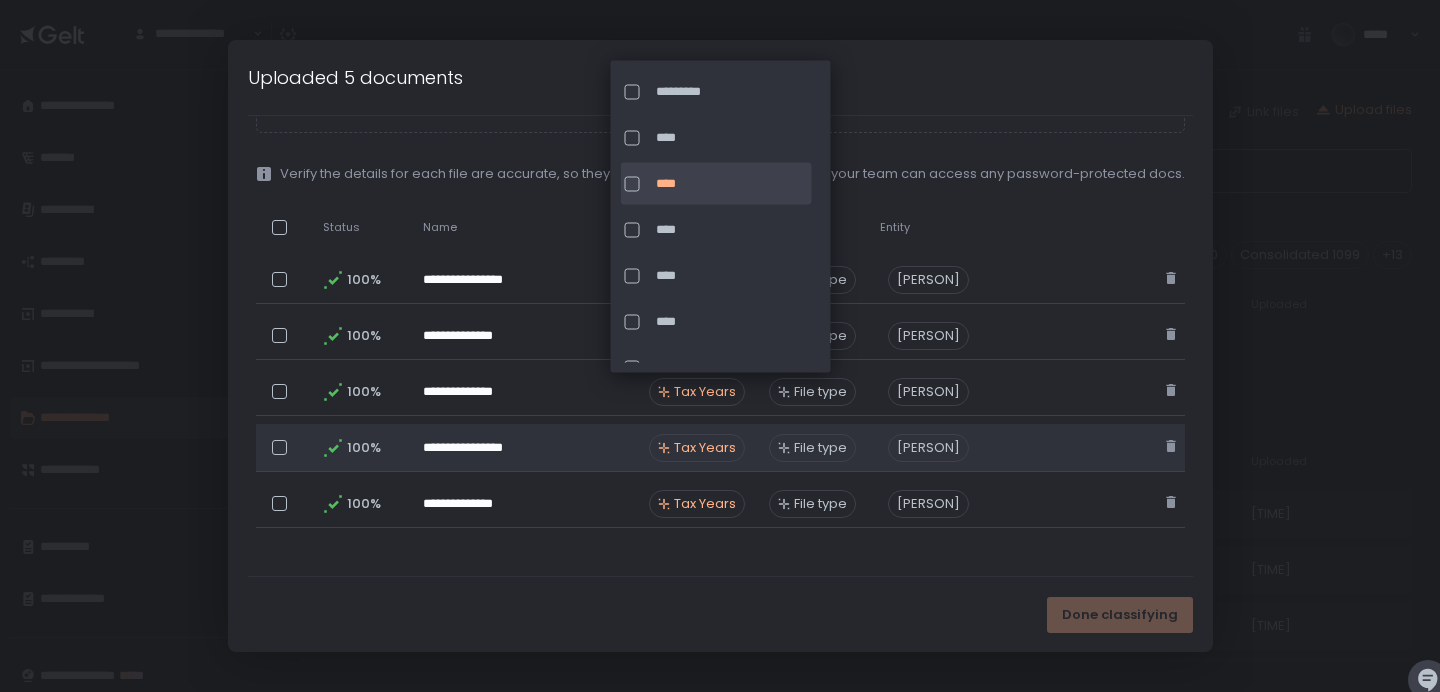 click on "Tax Years" 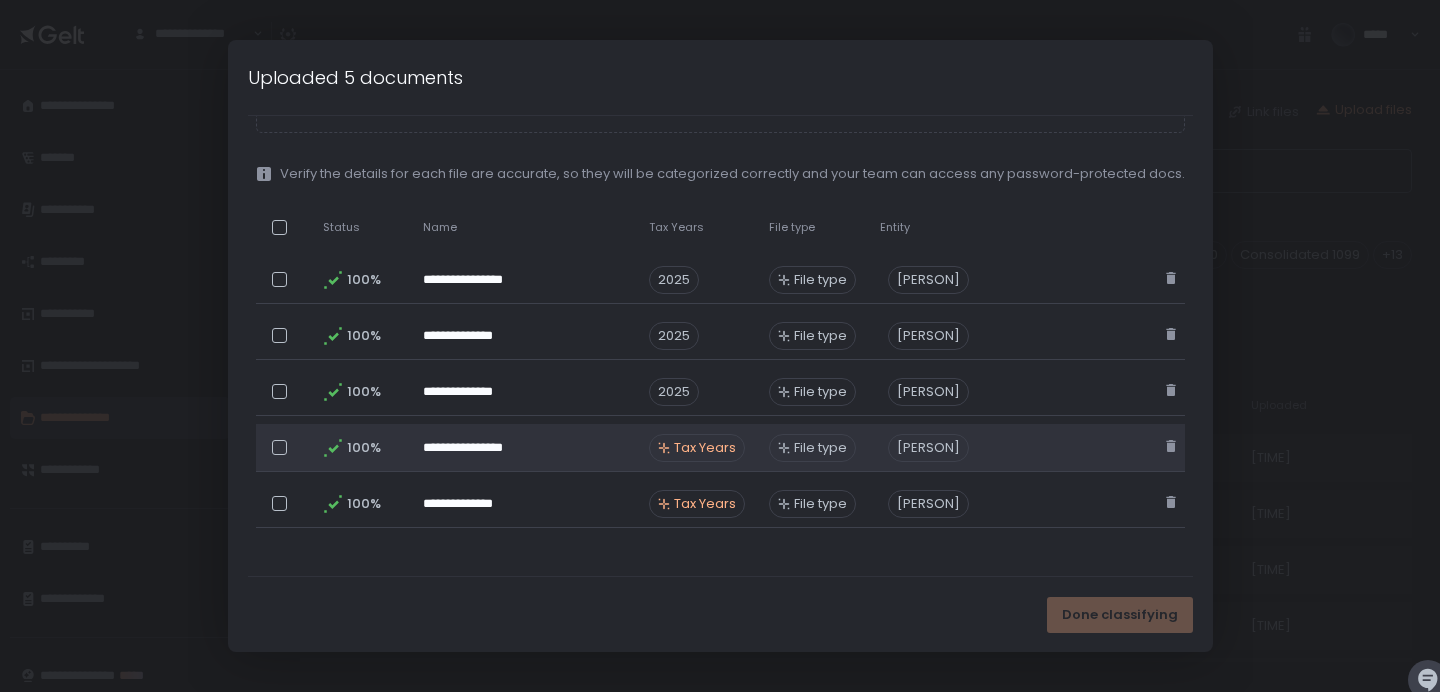 scroll, scrollTop: 235, scrollLeft: 0, axis: vertical 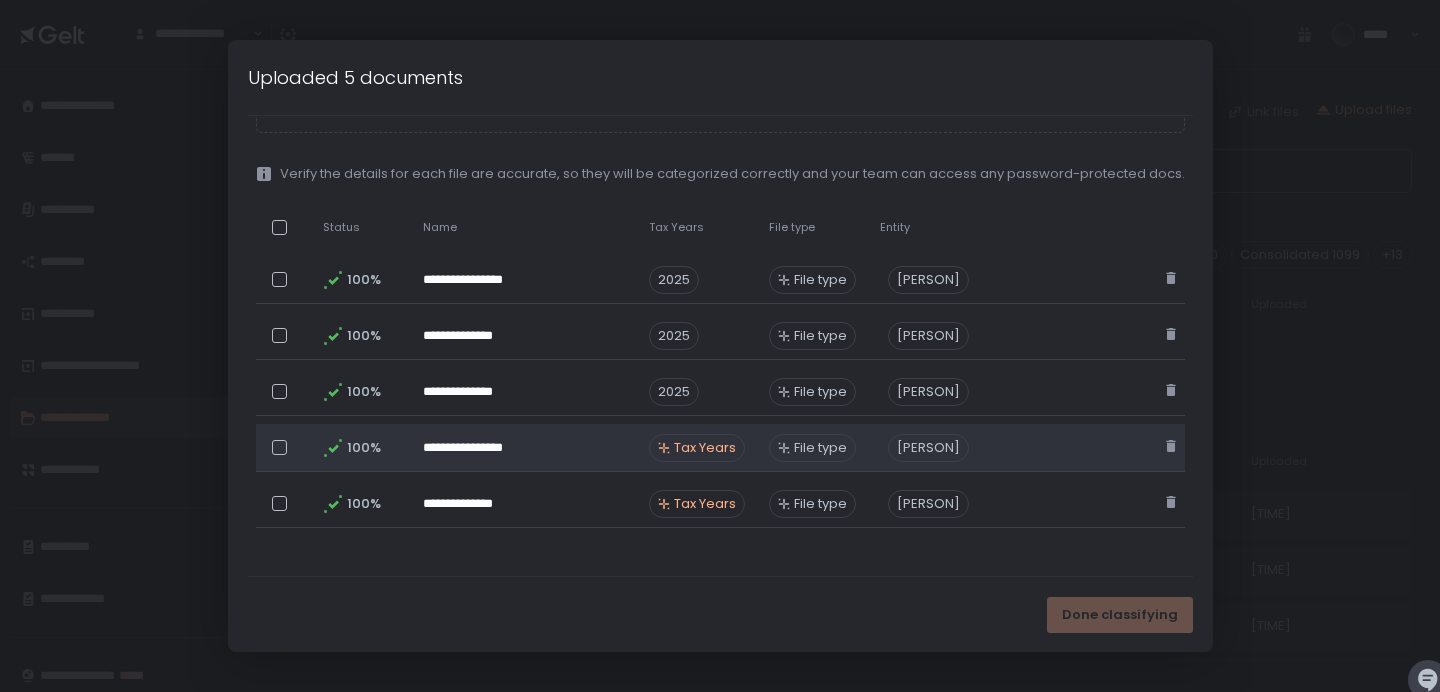 click on "Tax Years" at bounding box center [705, 448] 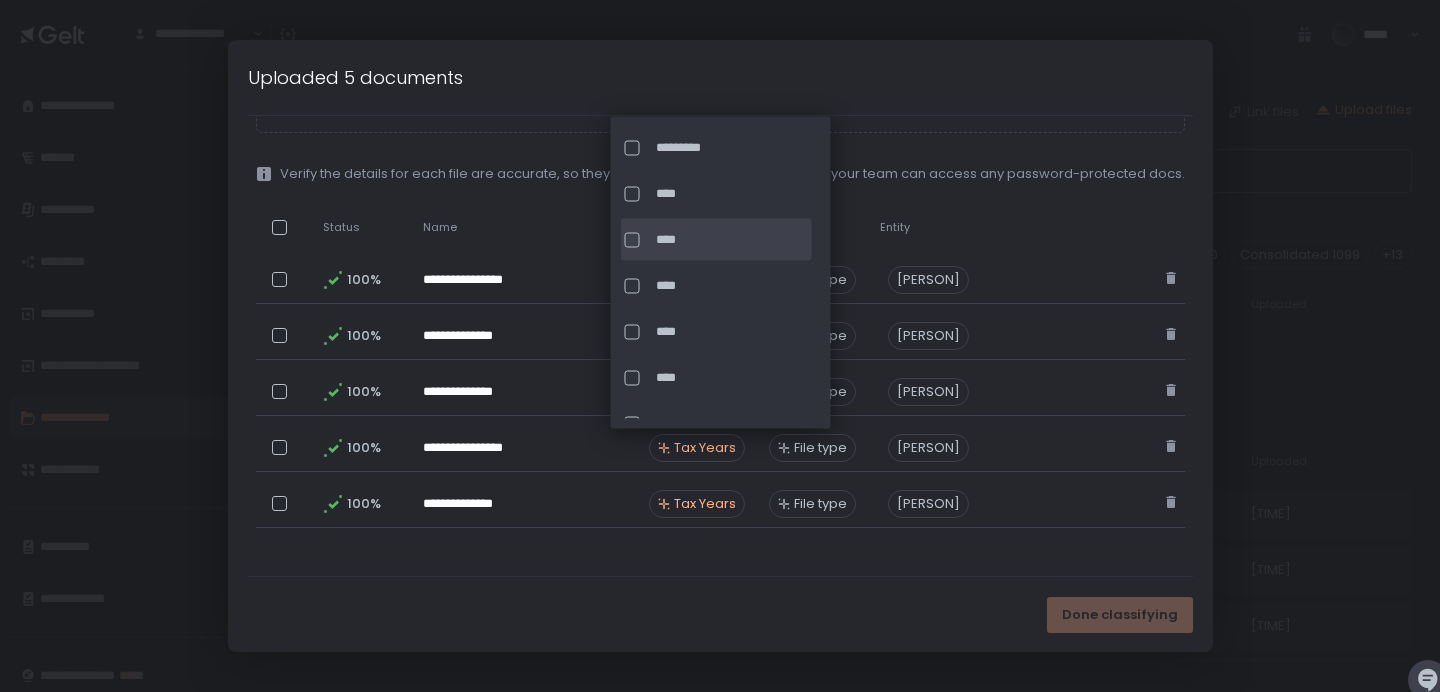 click on "****" 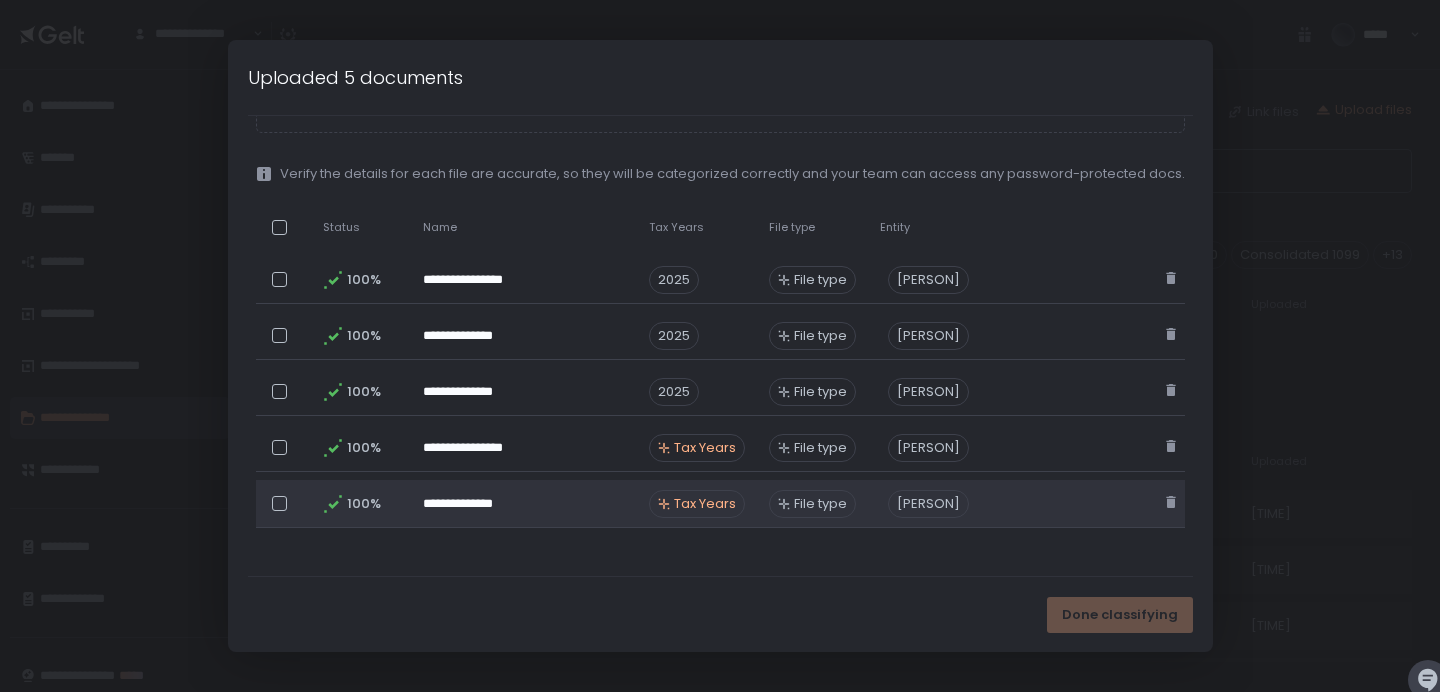 click on "Tax Years" 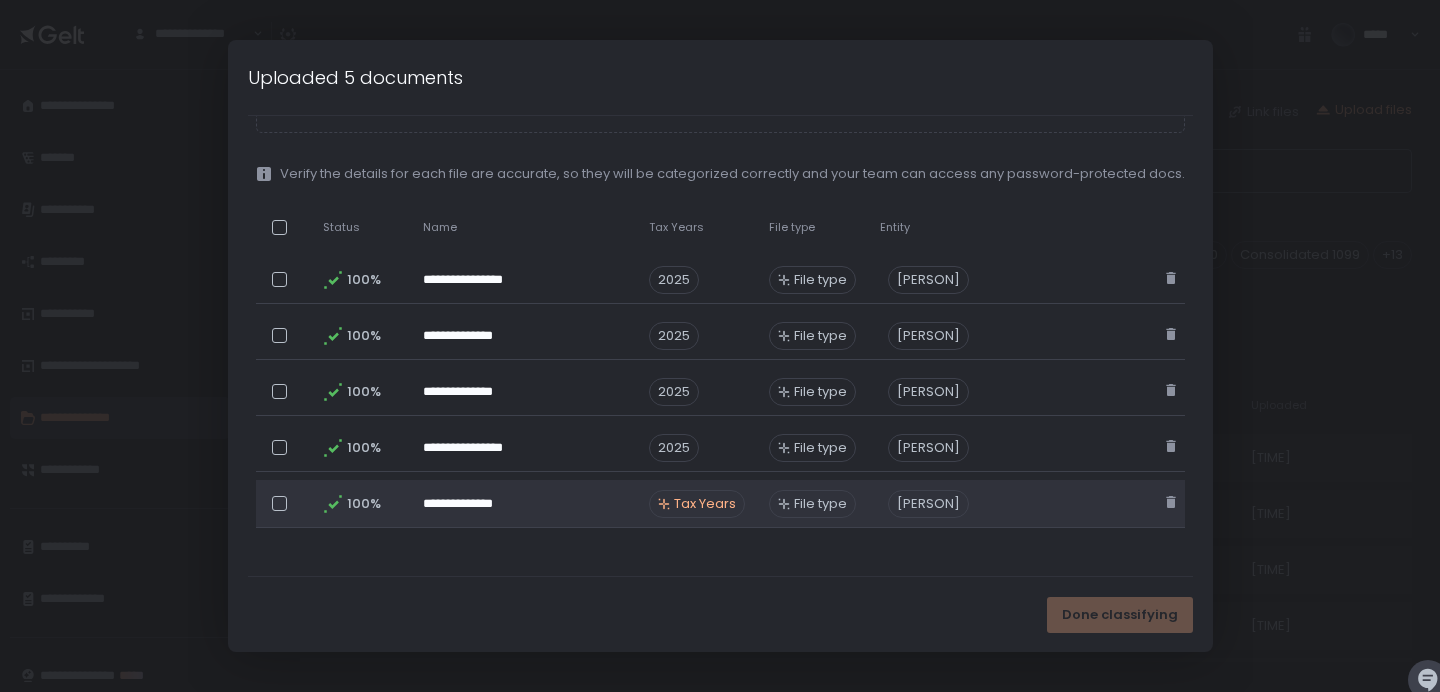 scroll, scrollTop: 179, scrollLeft: 0, axis: vertical 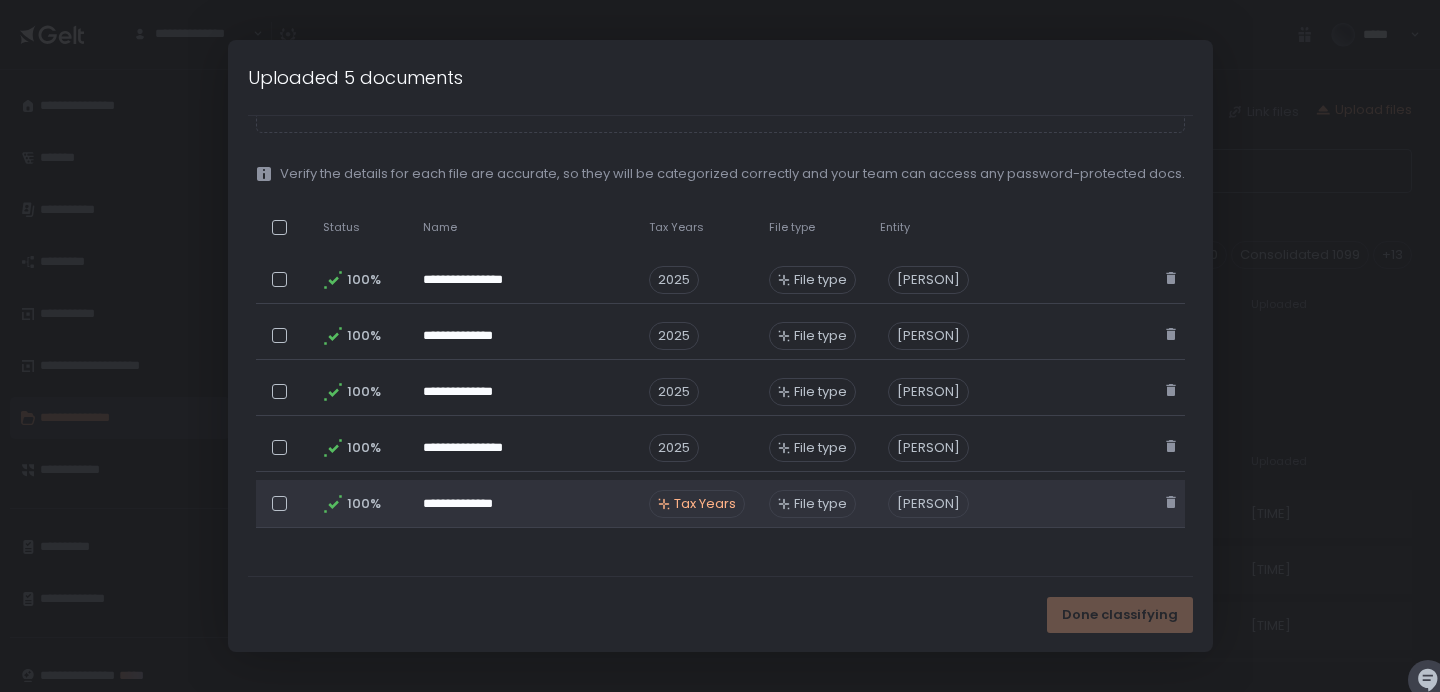 click on "Tax Years" at bounding box center [705, 504] 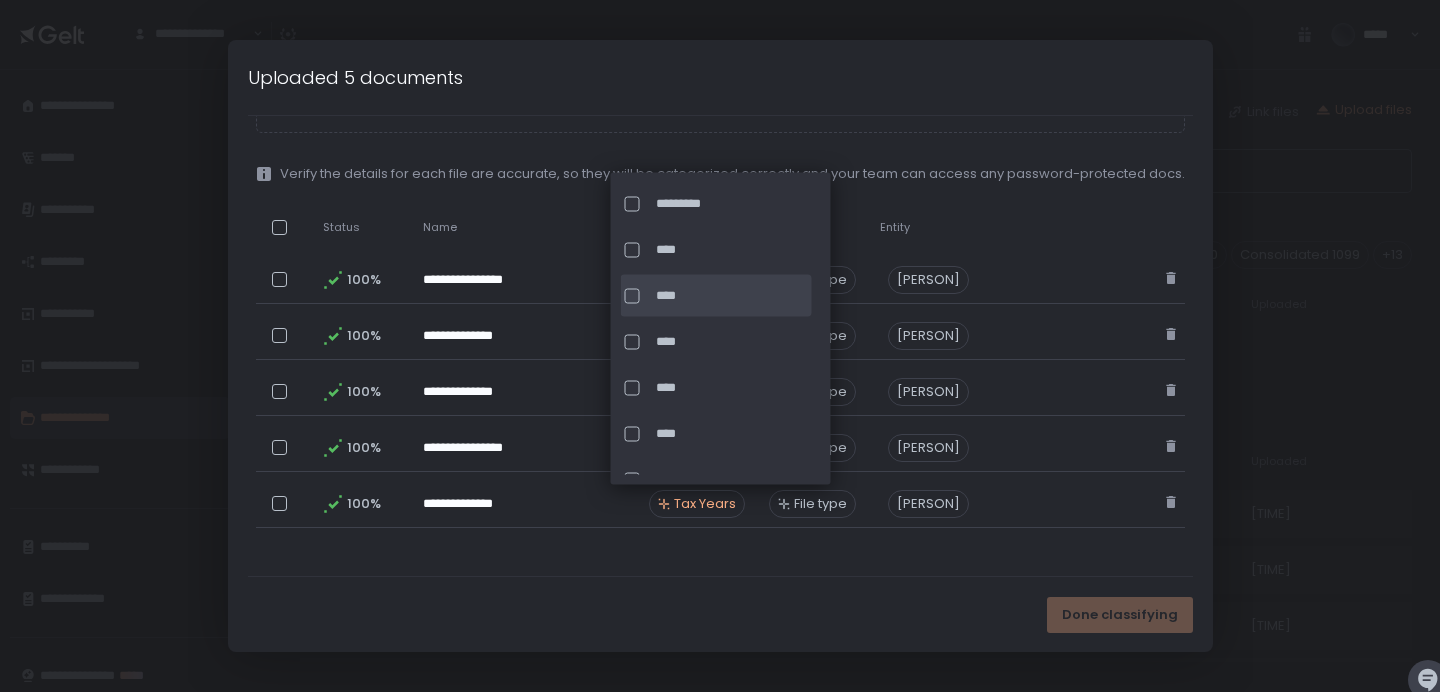 click on "****" 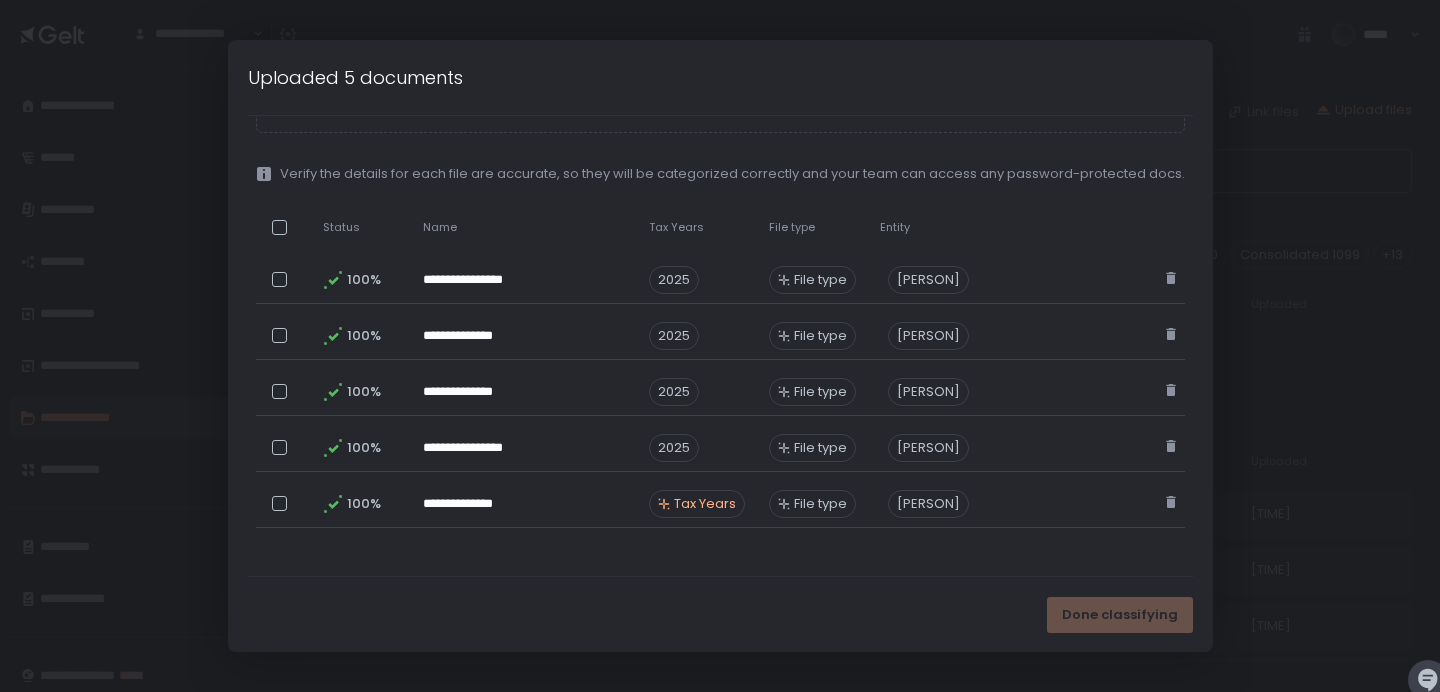 click on "Done classifying" at bounding box center (720, 614) 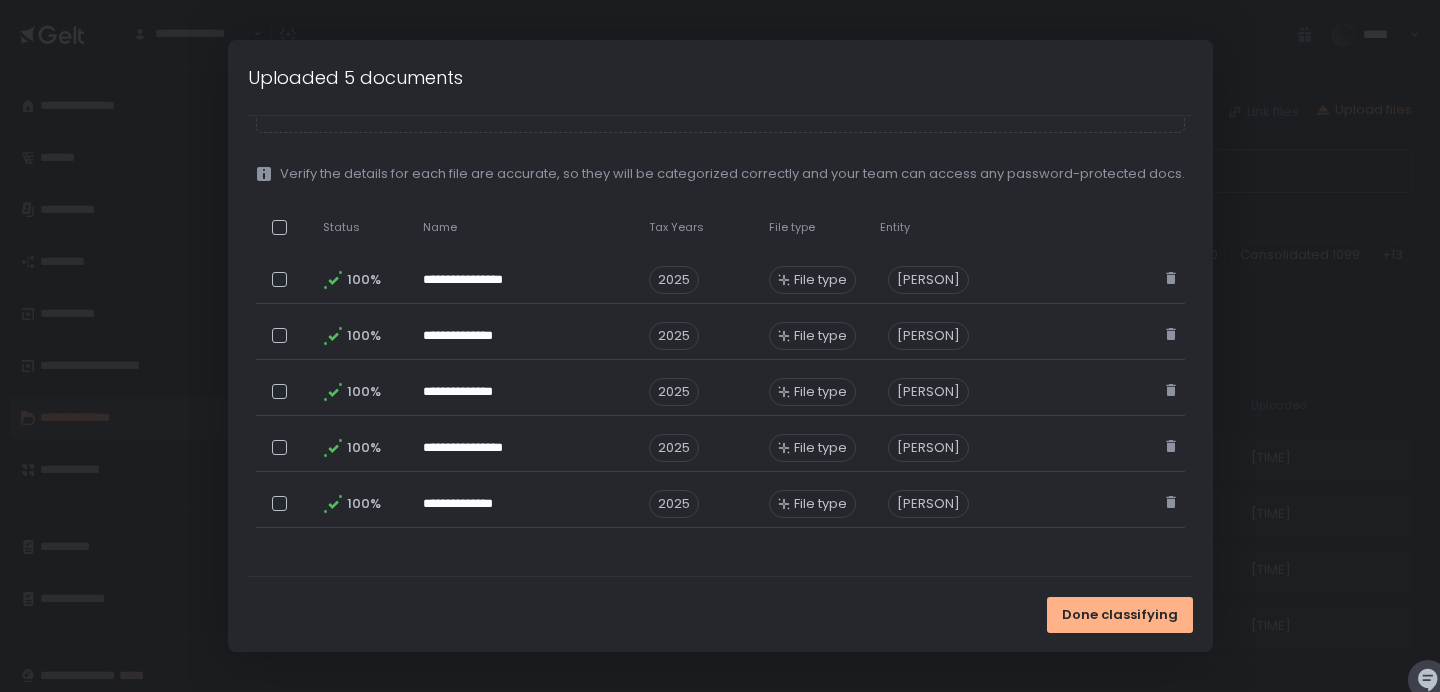 scroll, scrollTop: 123, scrollLeft: 0, axis: vertical 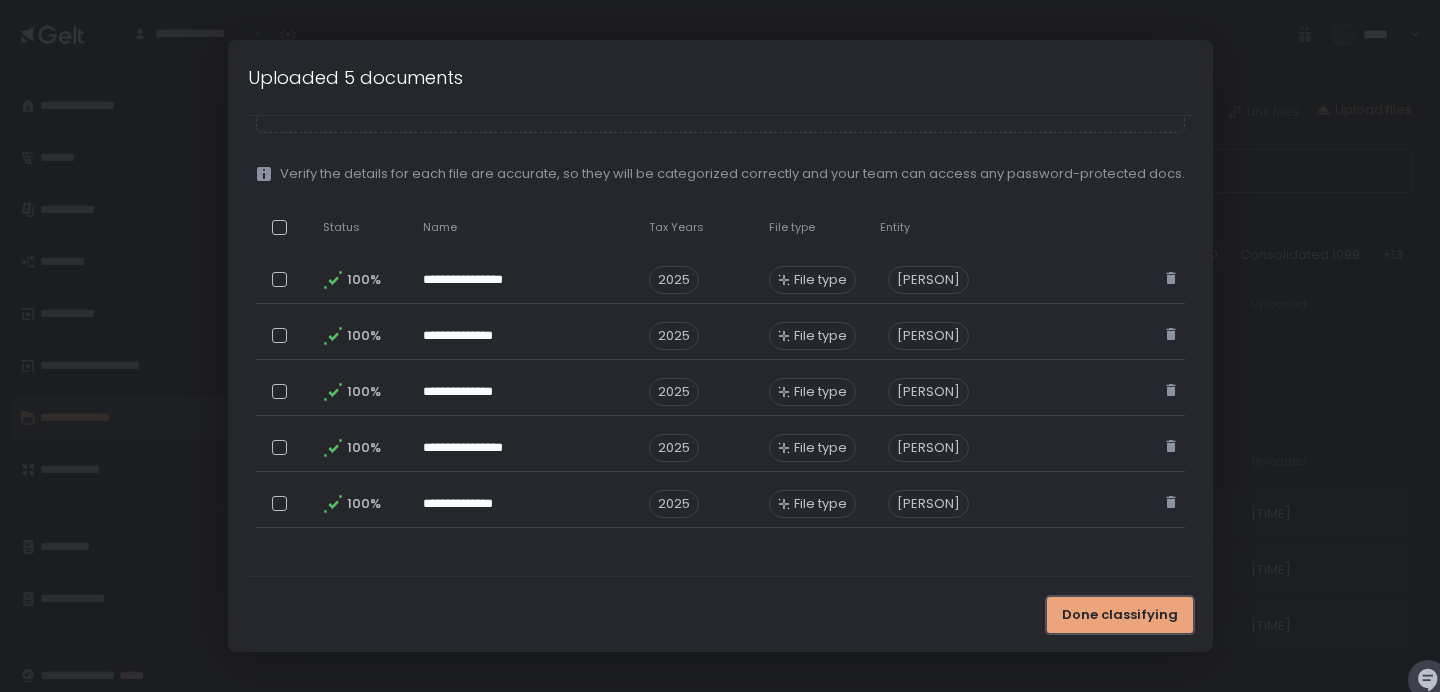 click on "Done classifying" at bounding box center (1120, 615) 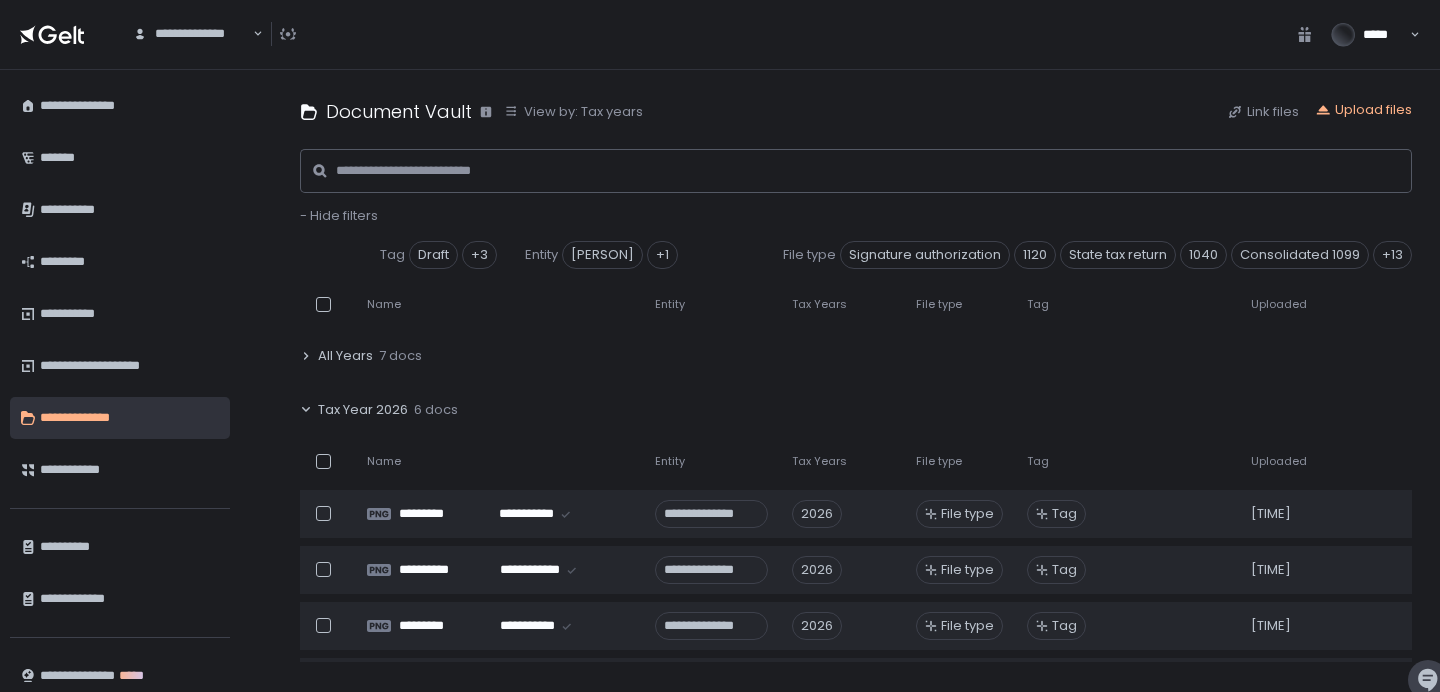 scroll, scrollTop: 0, scrollLeft: 0, axis: both 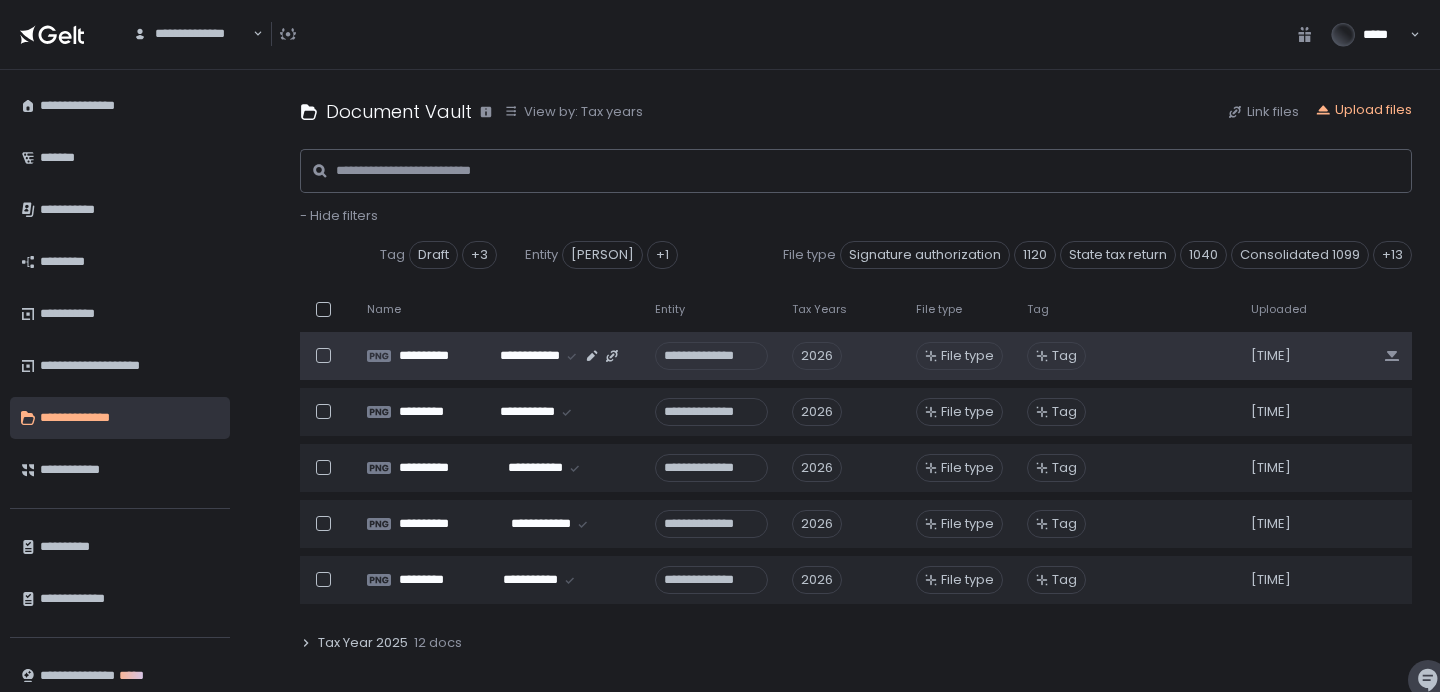 click on "2026" at bounding box center [817, 356] 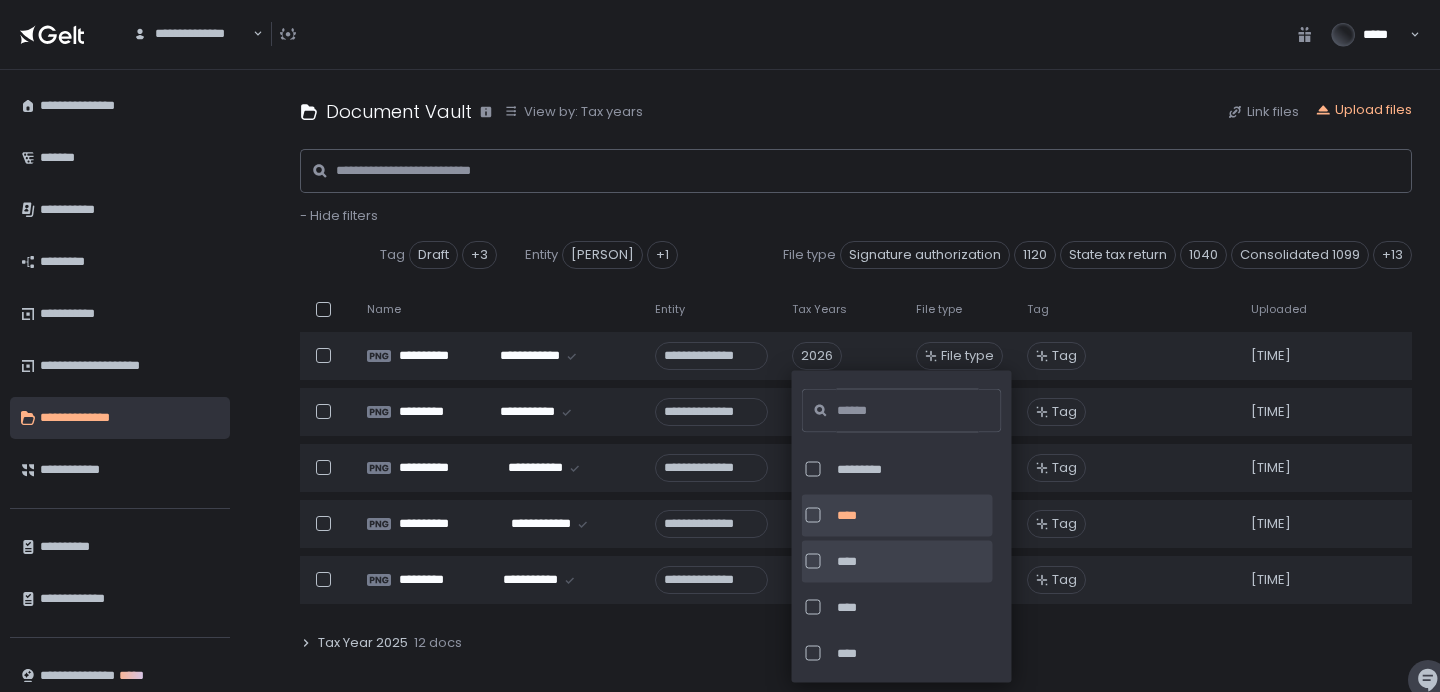 click on "****" 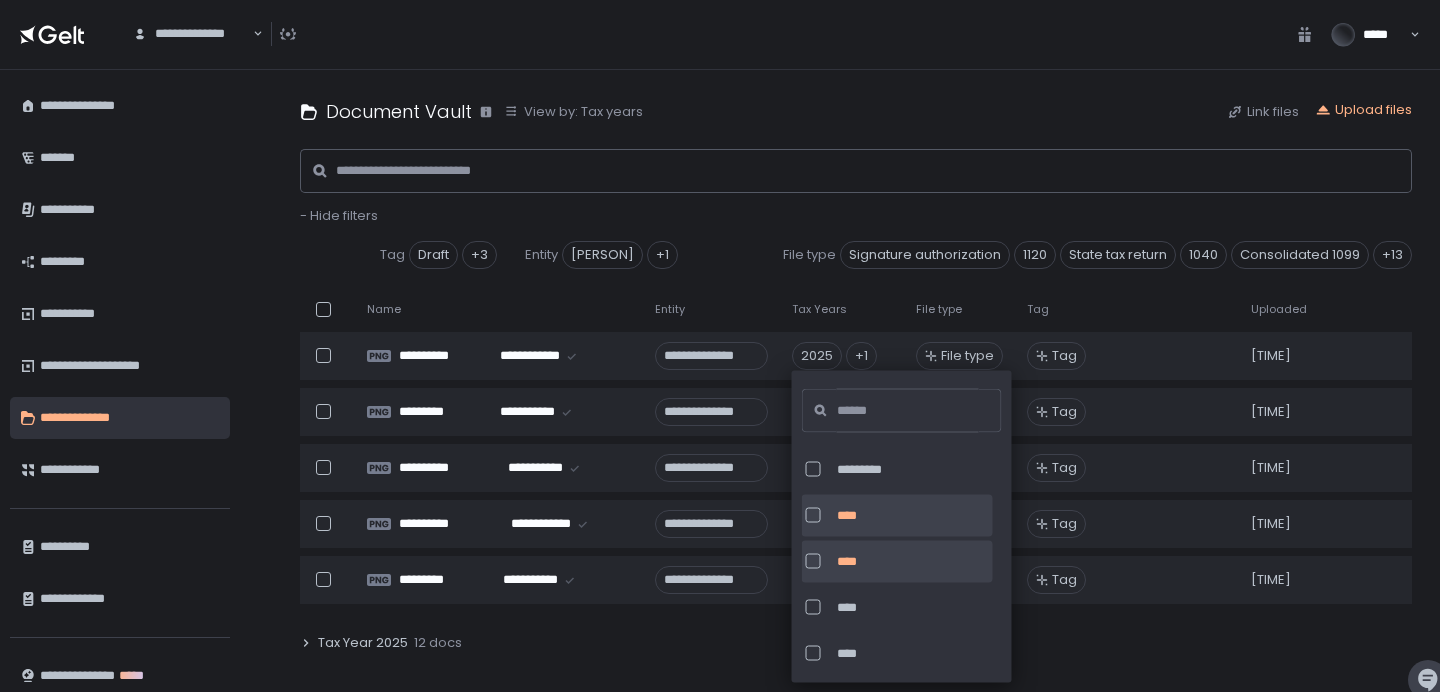 click at bounding box center [813, 515] 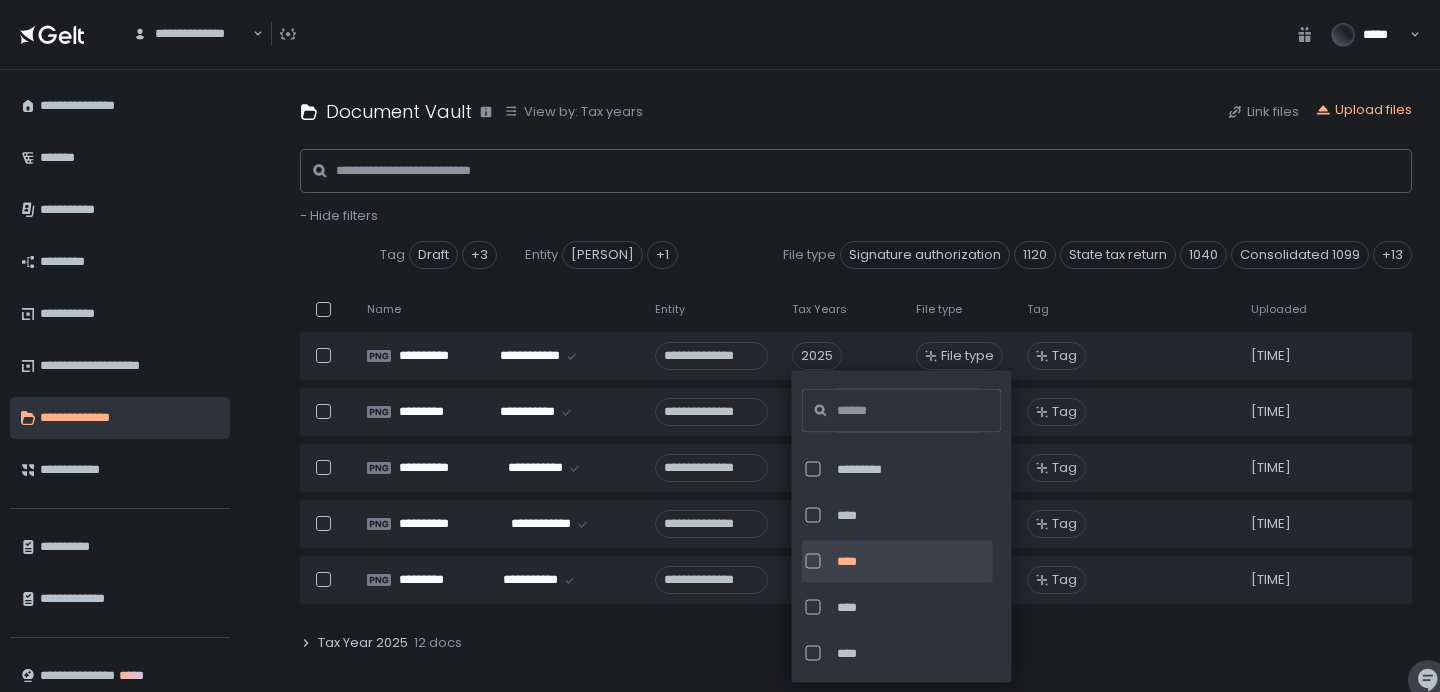 click on "Tax Years" 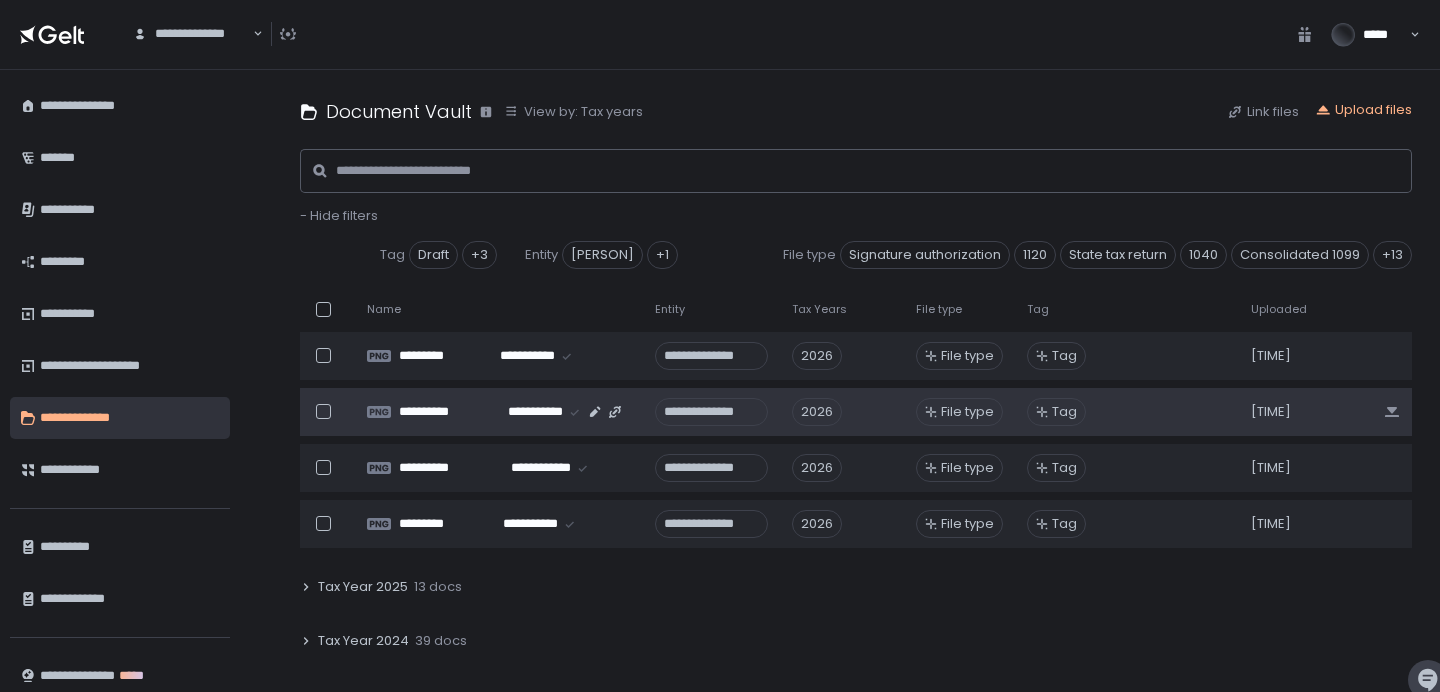 click on "2026" at bounding box center [817, 412] 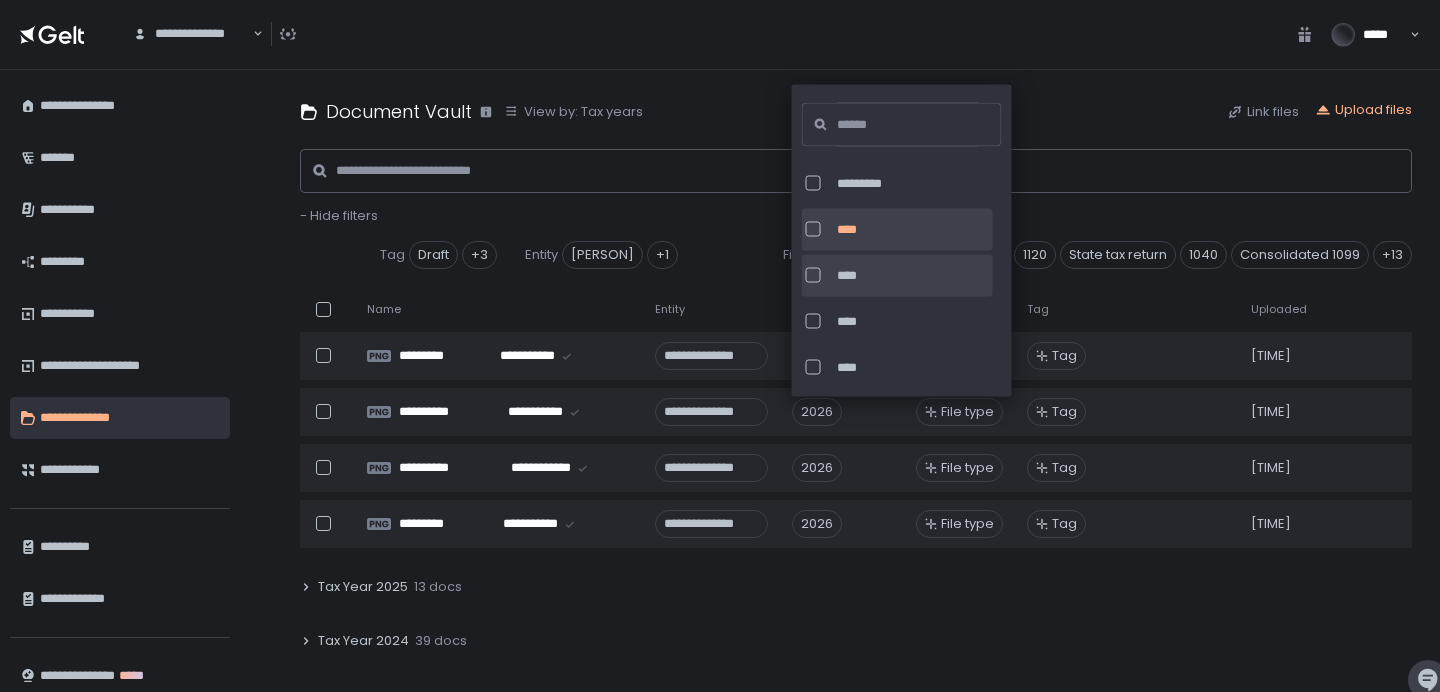 click at bounding box center (813, 275) 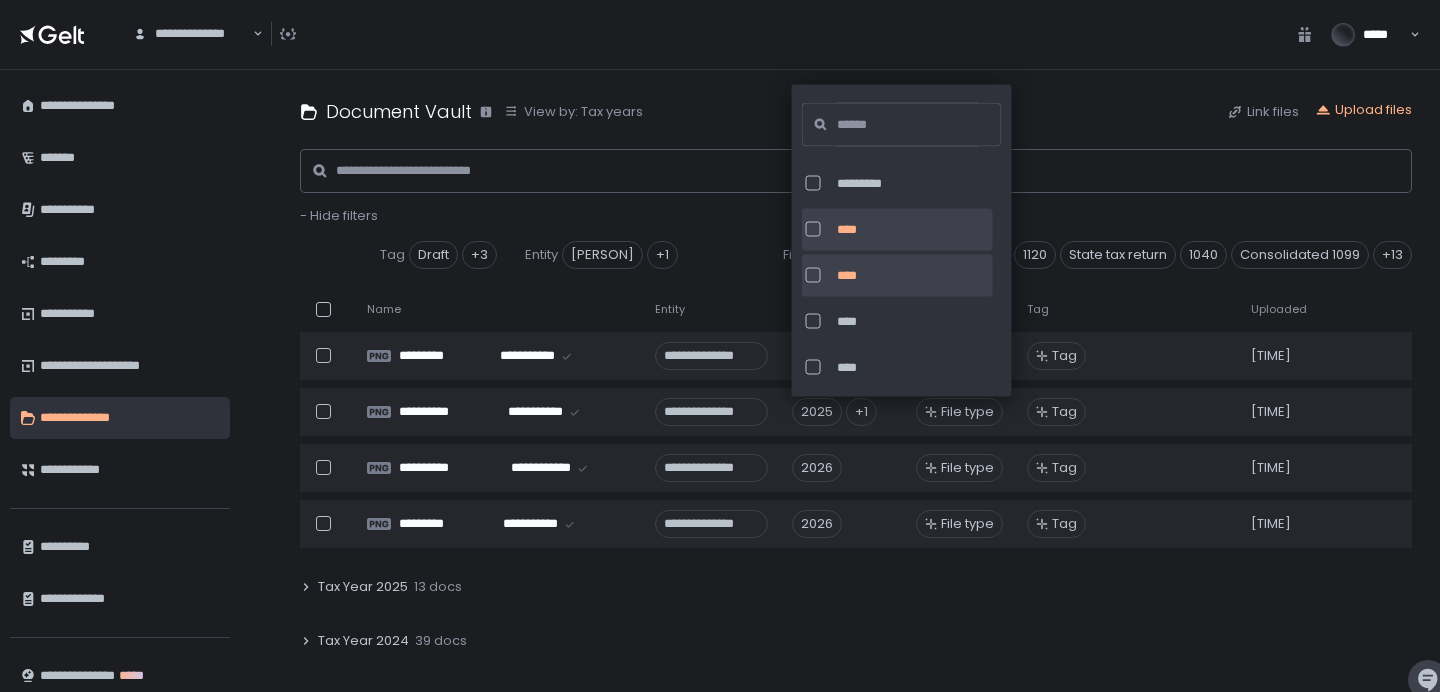 click at bounding box center [813, 229] 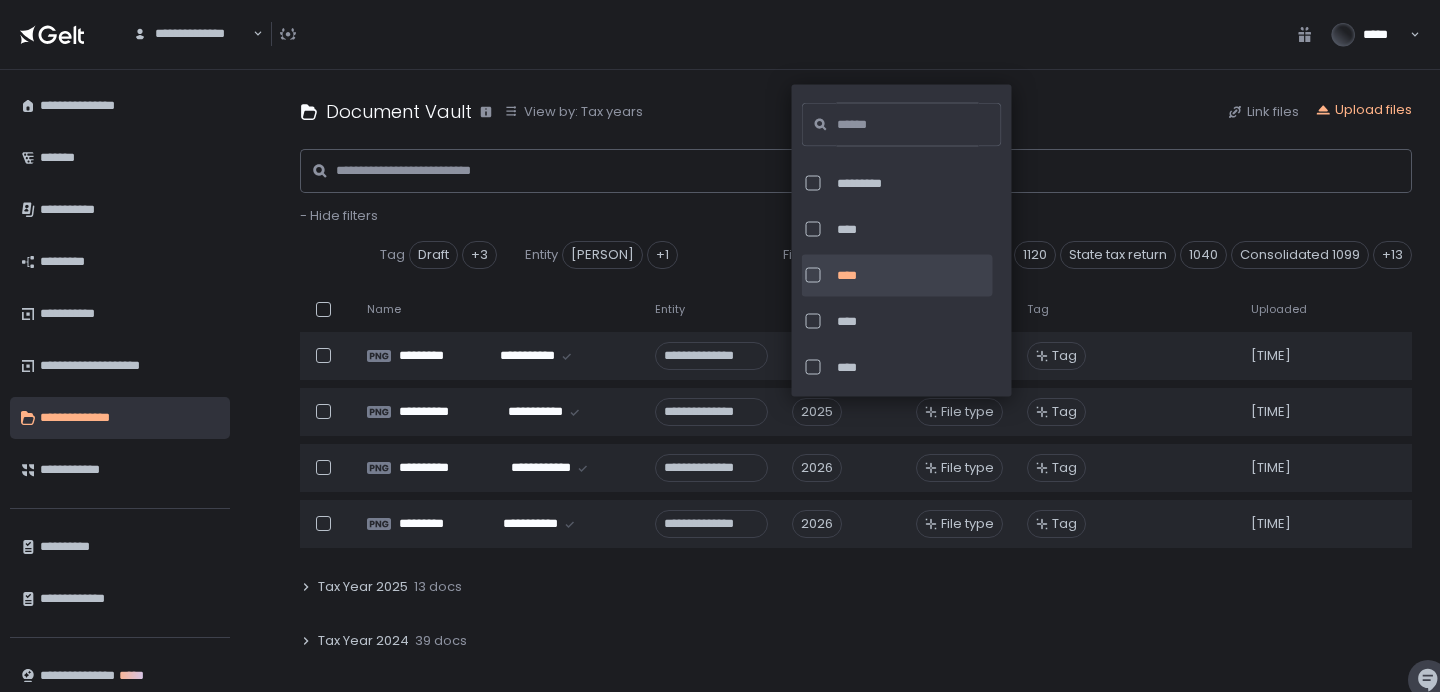click on "Tag Draft Permanent Tax Documents Tax Filings Tax Planning  +3 Entity [PERSON] [COMPANY], LLC  +1 File type Signature authorization 1120 State tax return 1040 Consolidated 1099 Profit & Loss 1099-R W-2 State estimate Federal estimate Bank details 1098-E 1098-T Charitable donation Identity verification 1099-NEC 2553 2848 Not set  +13" 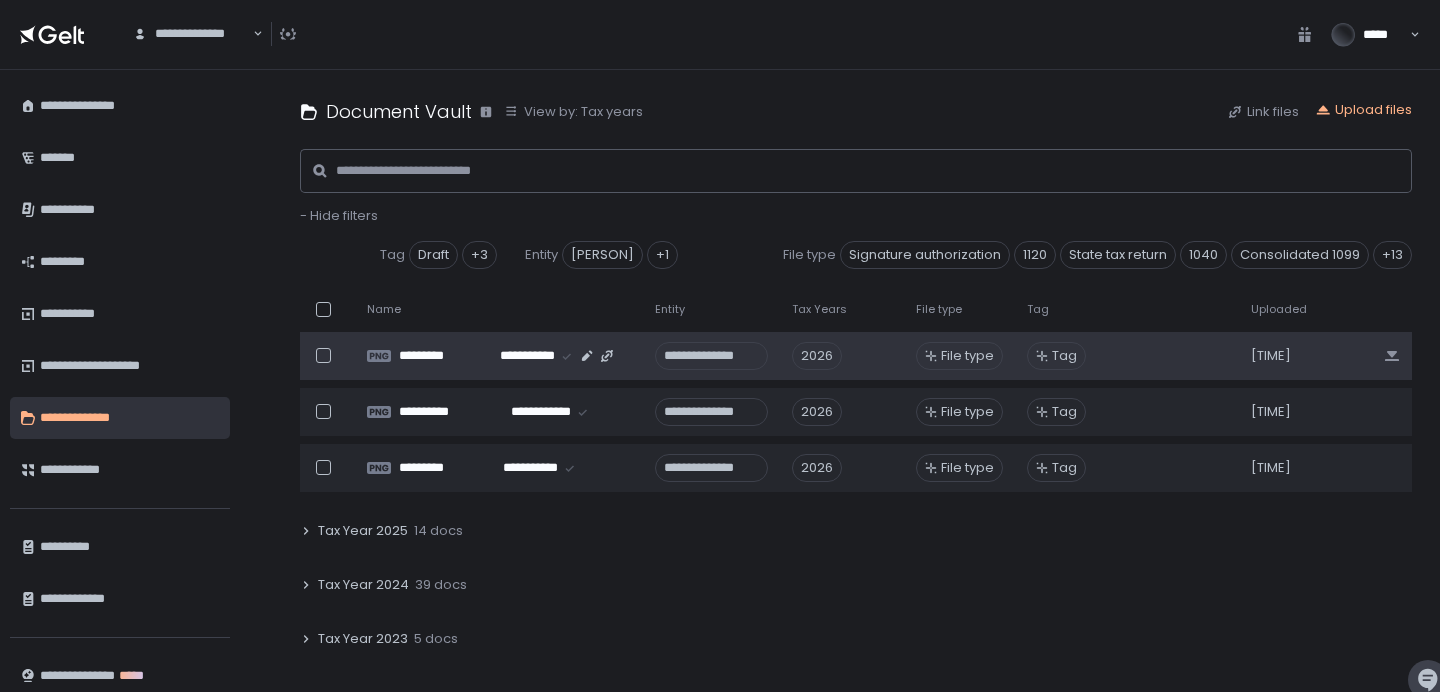 click on "2026" at bounding box center (817, 356) 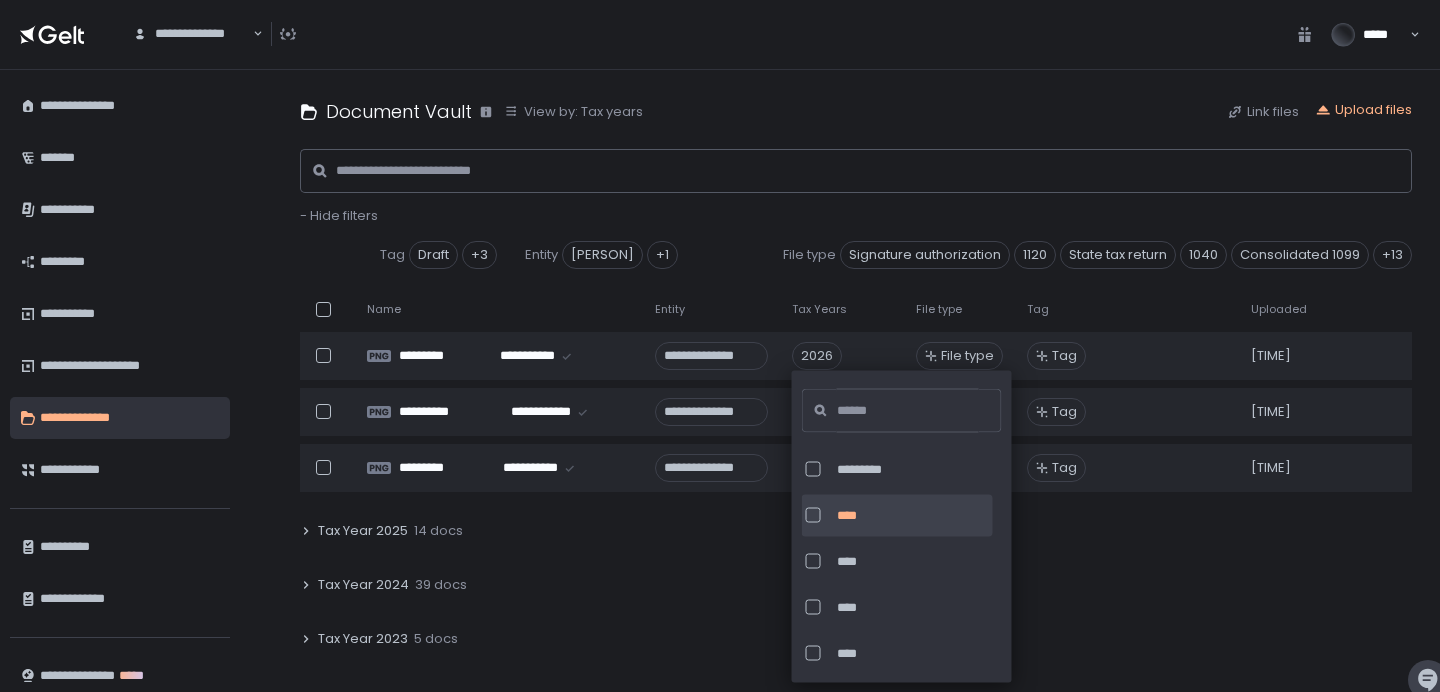 click at bounding box center (813, 515) 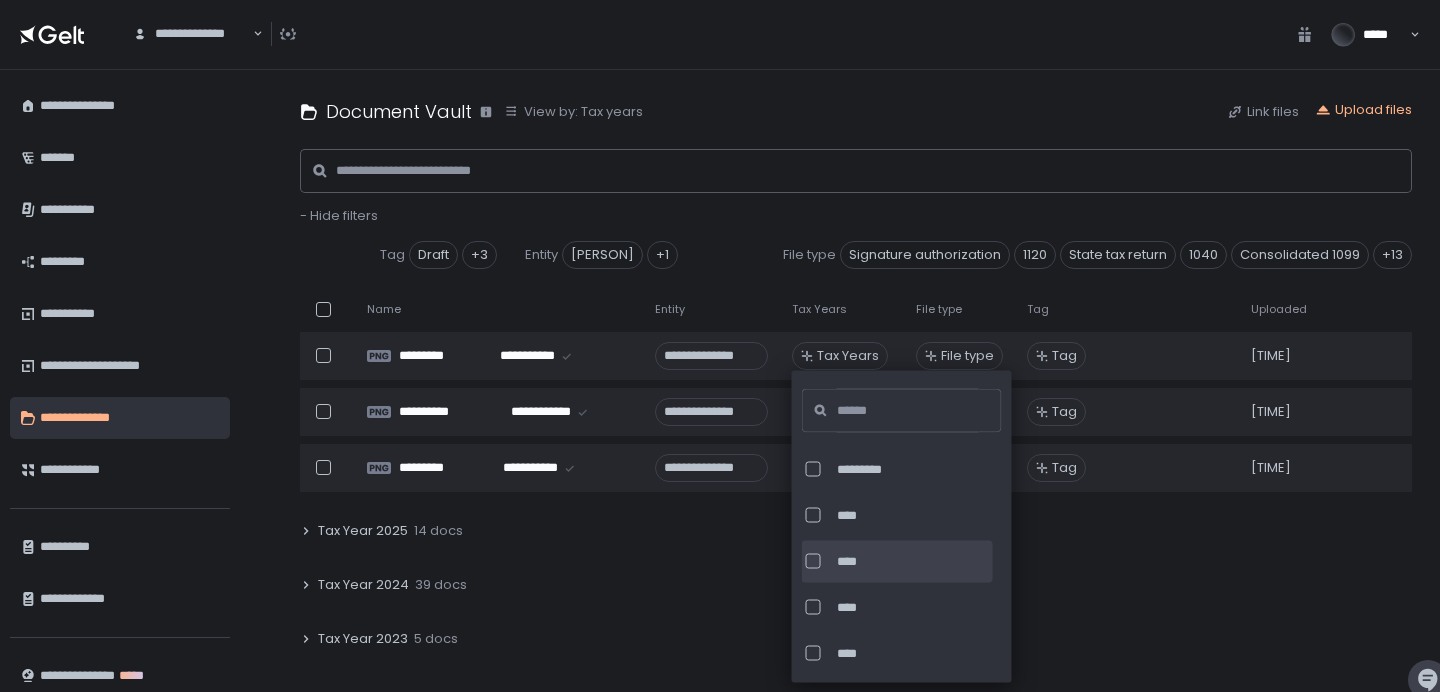 click at bounding box center (813, 561) 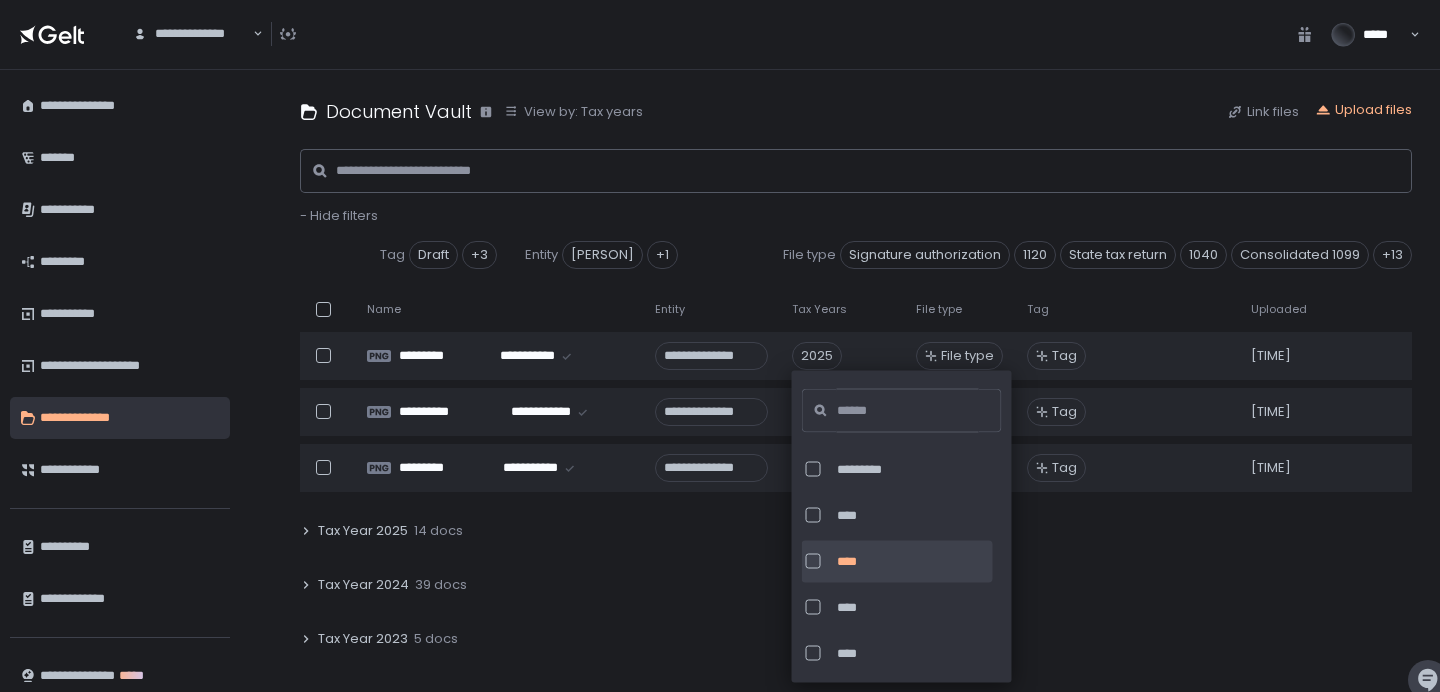 click on "Tag Draft Permanent Tax Documents Tax Filings Tax Planning  +3 Entity [PERSON] [COMPANY], LLC  +1 File type Signature authorization 1120 State tax return 1040 Consolidated 1099 Profit & Loss 1099-R W-2 State estimate Federal estimate Bank details 1098-E 1098-T Charitable donation Identity verification 1099-NEC 2553 2848 Not set  +13" 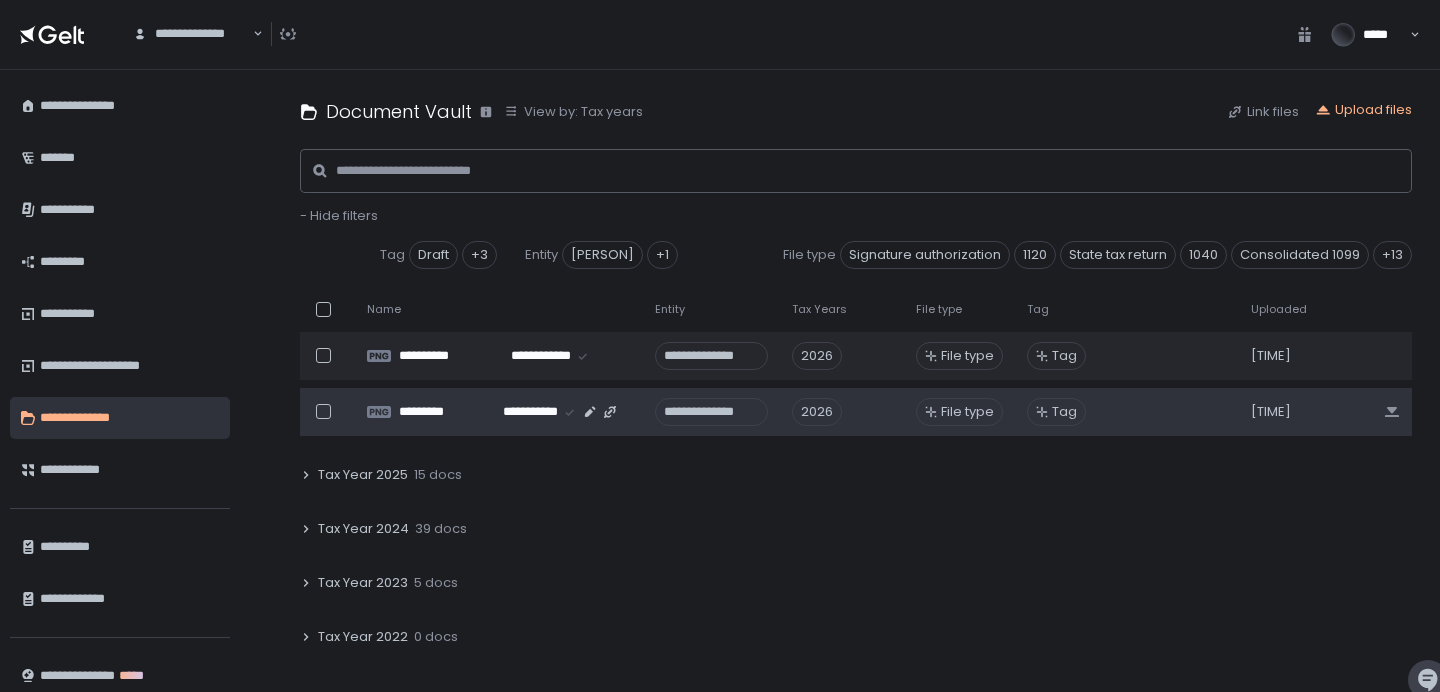 click on "2026" at bounding box center (817, 412) 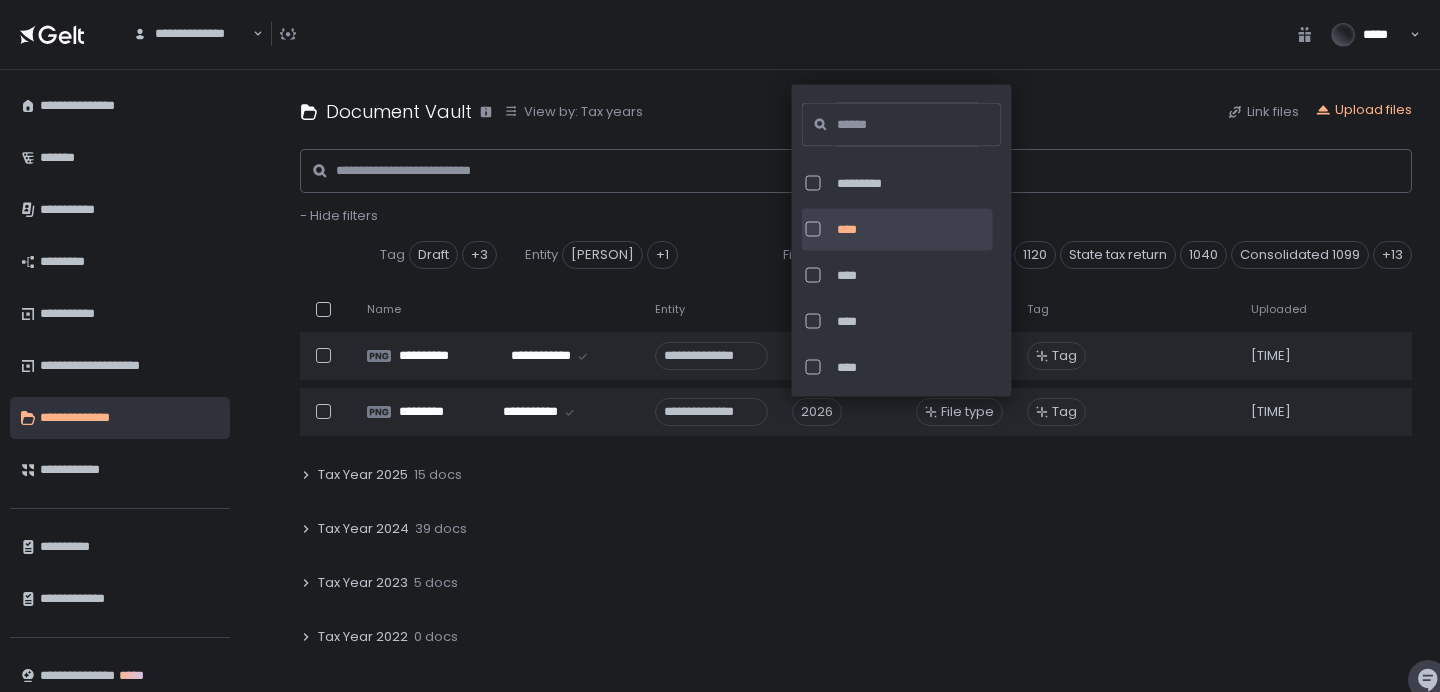 click at bounding box center (813, 229) 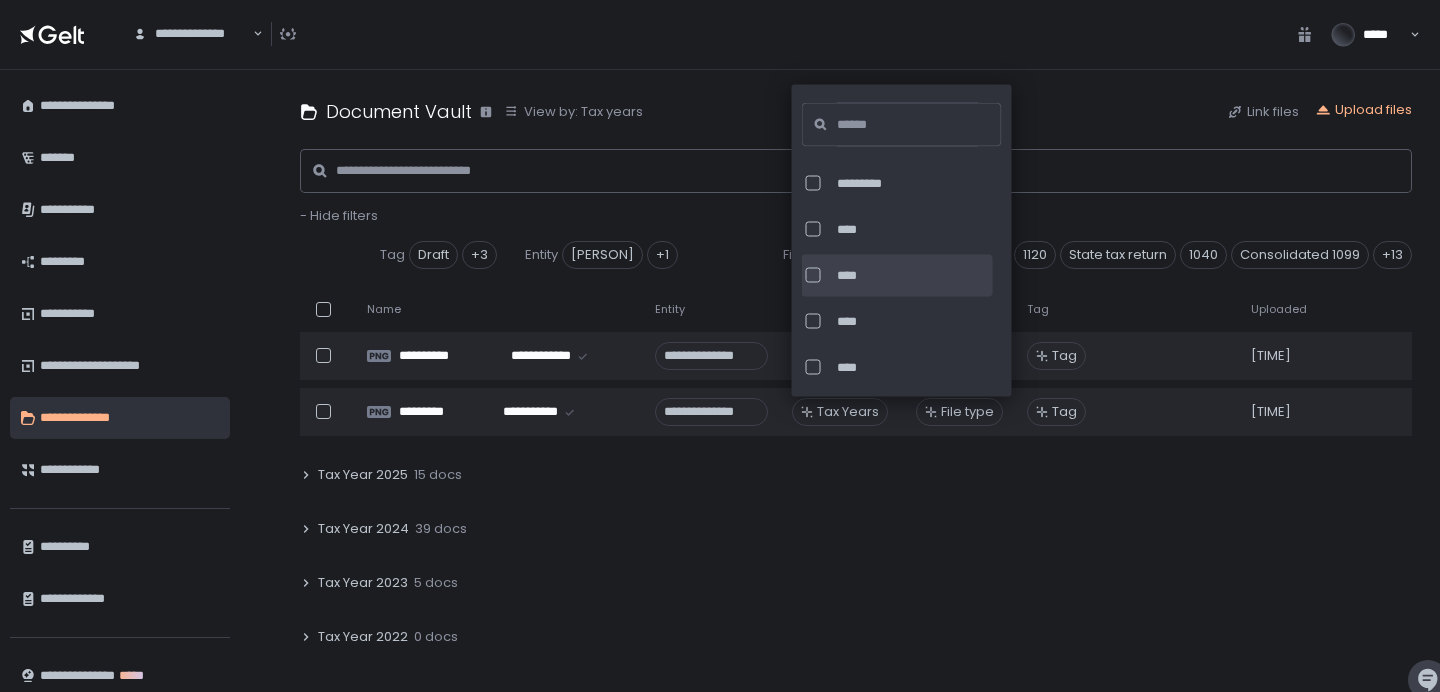 click at bounding box center (813, 275) 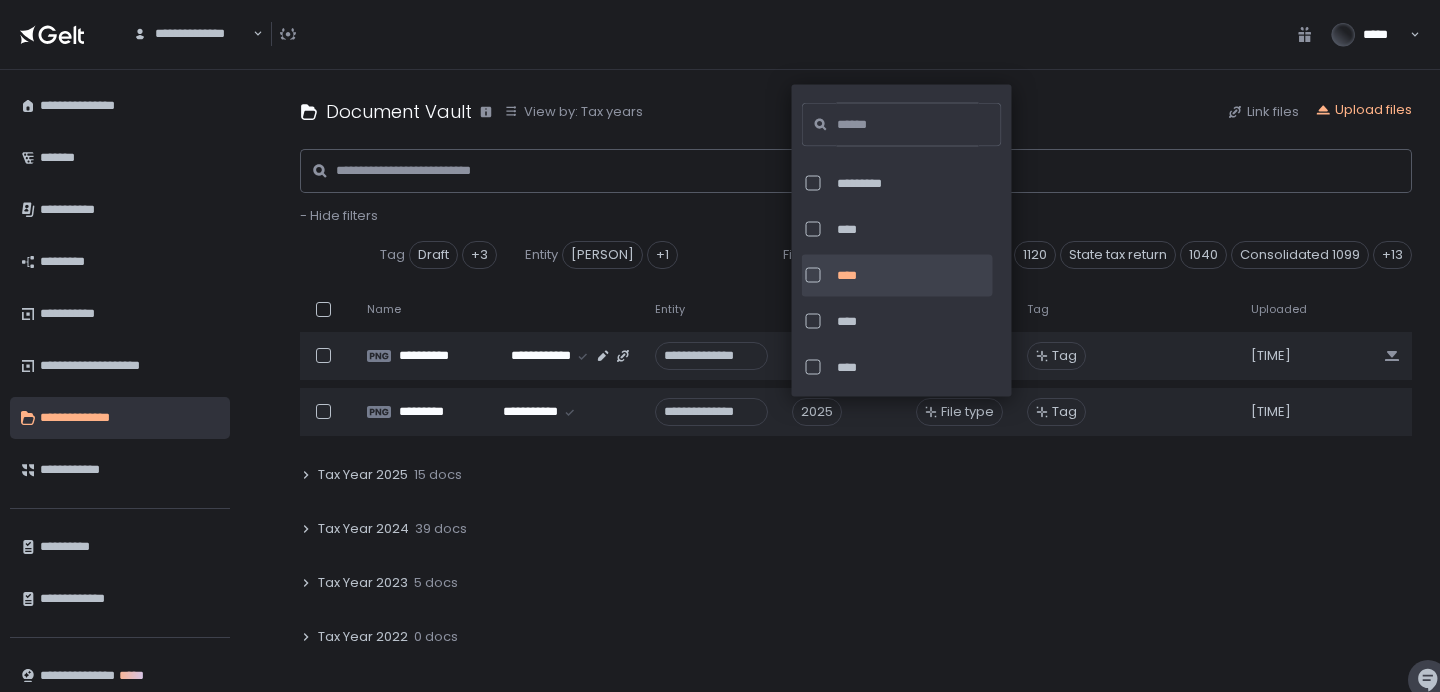 click on "Tax Year 2024 39 docs" 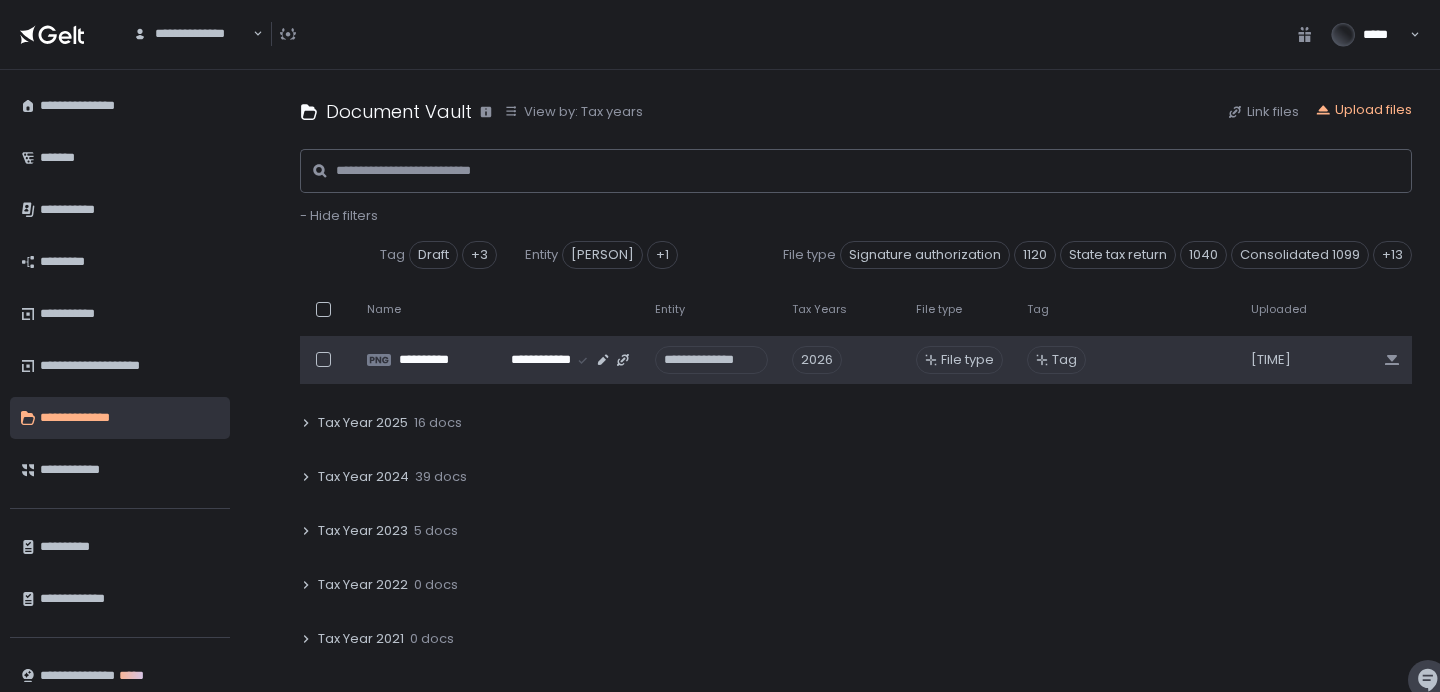 click on "2026" at bounding box center [817, 360] 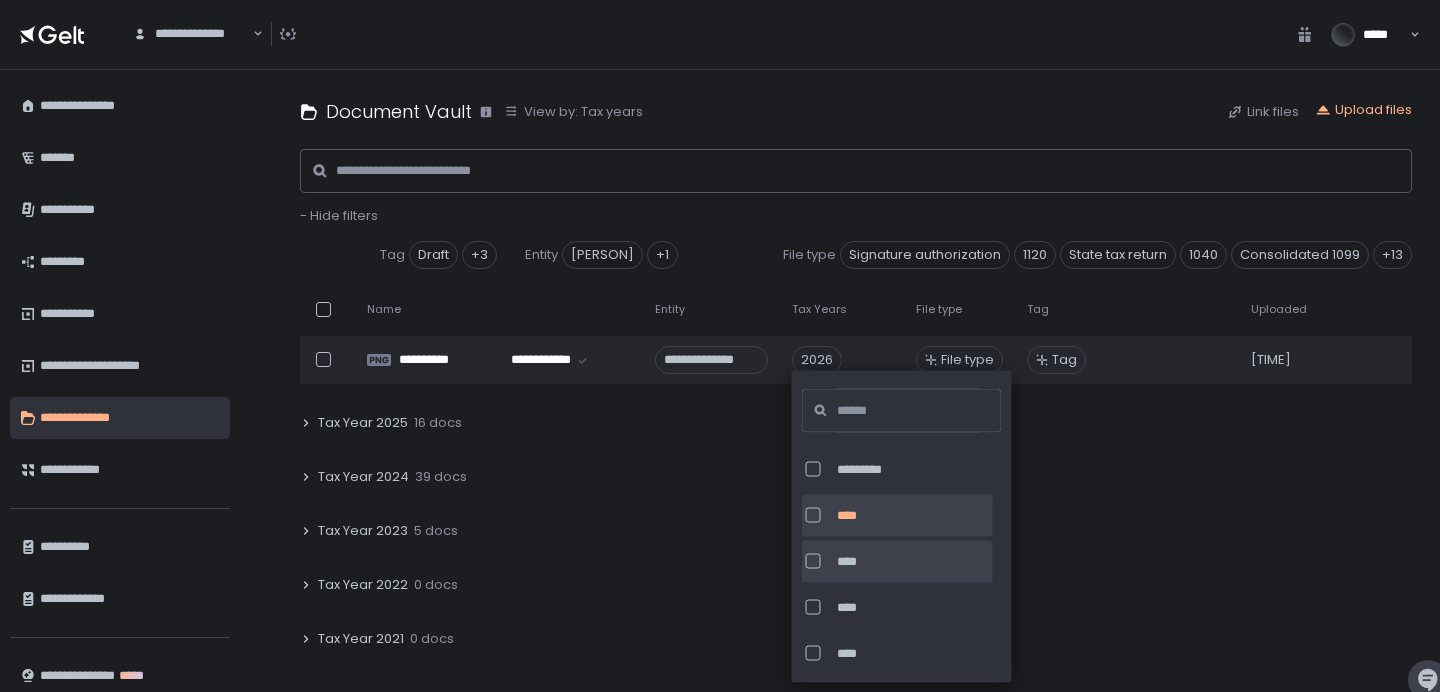 click at bounding box center [813, 561] 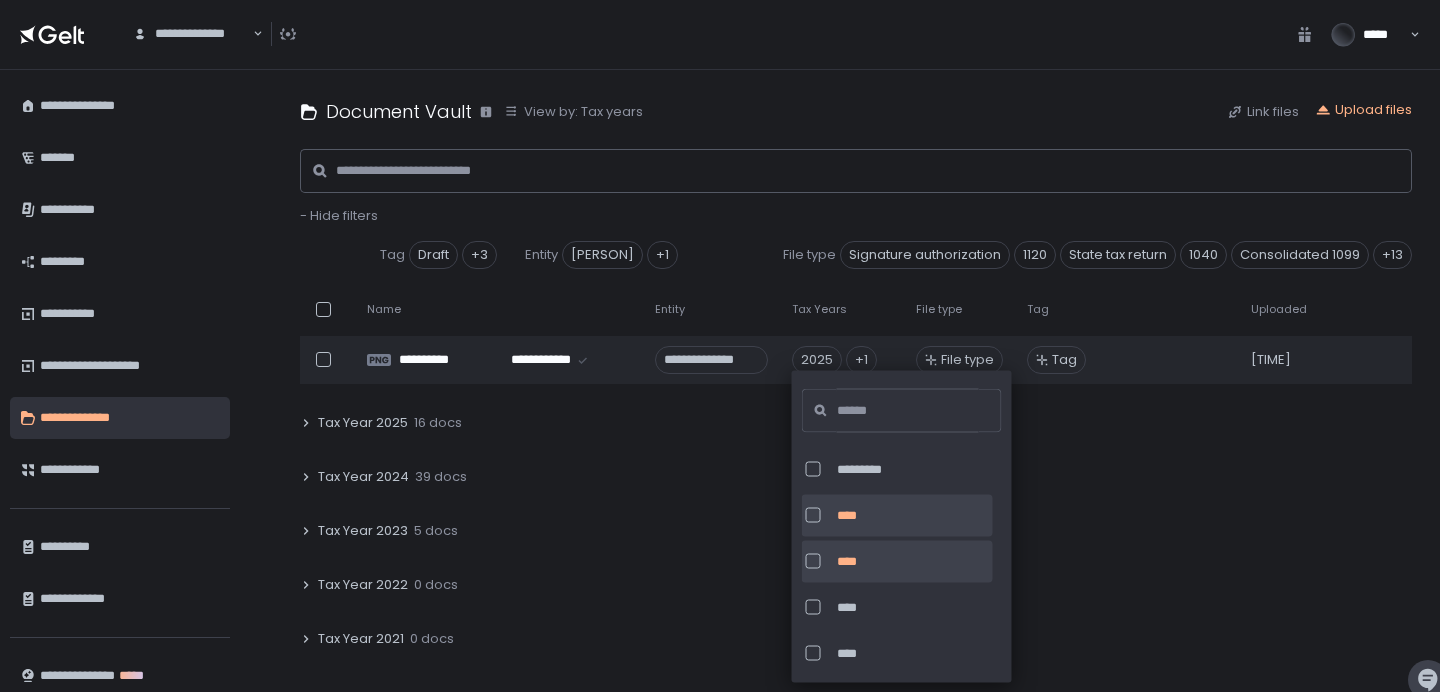 click on "****" 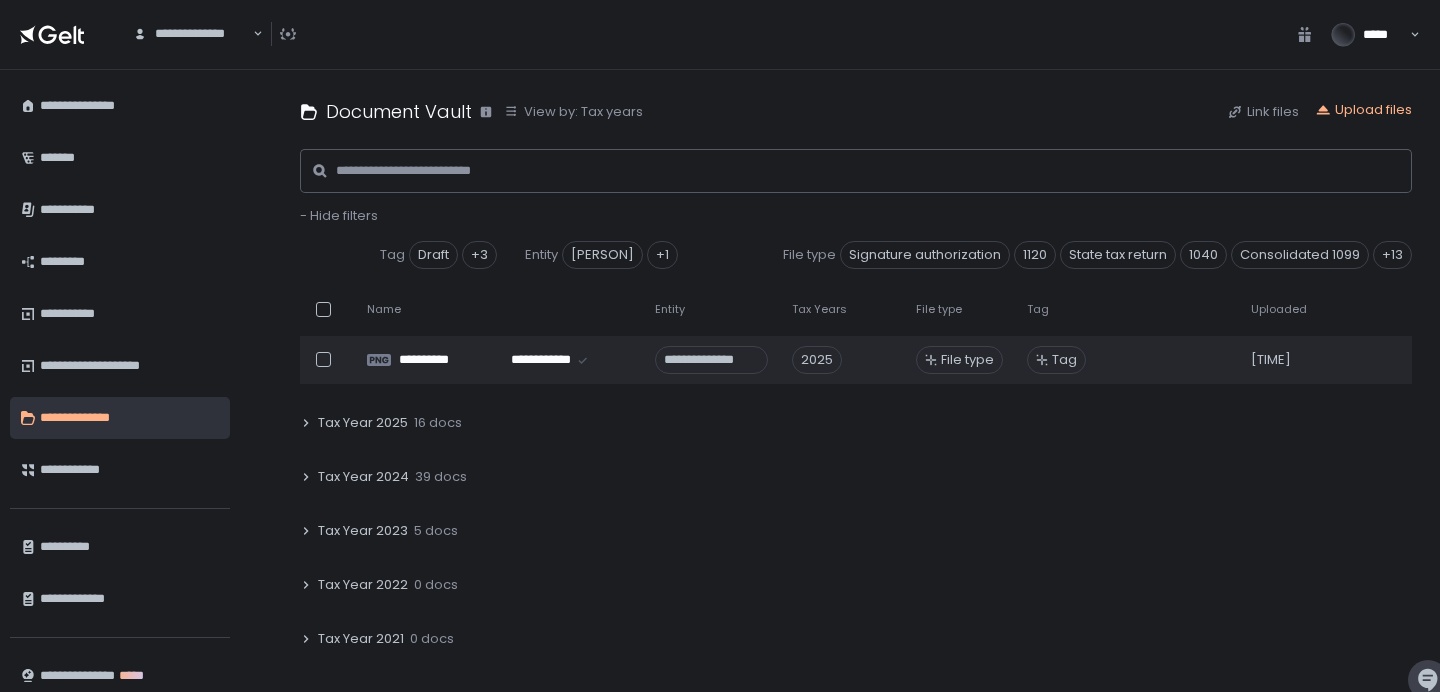 click on "- Hide filters" 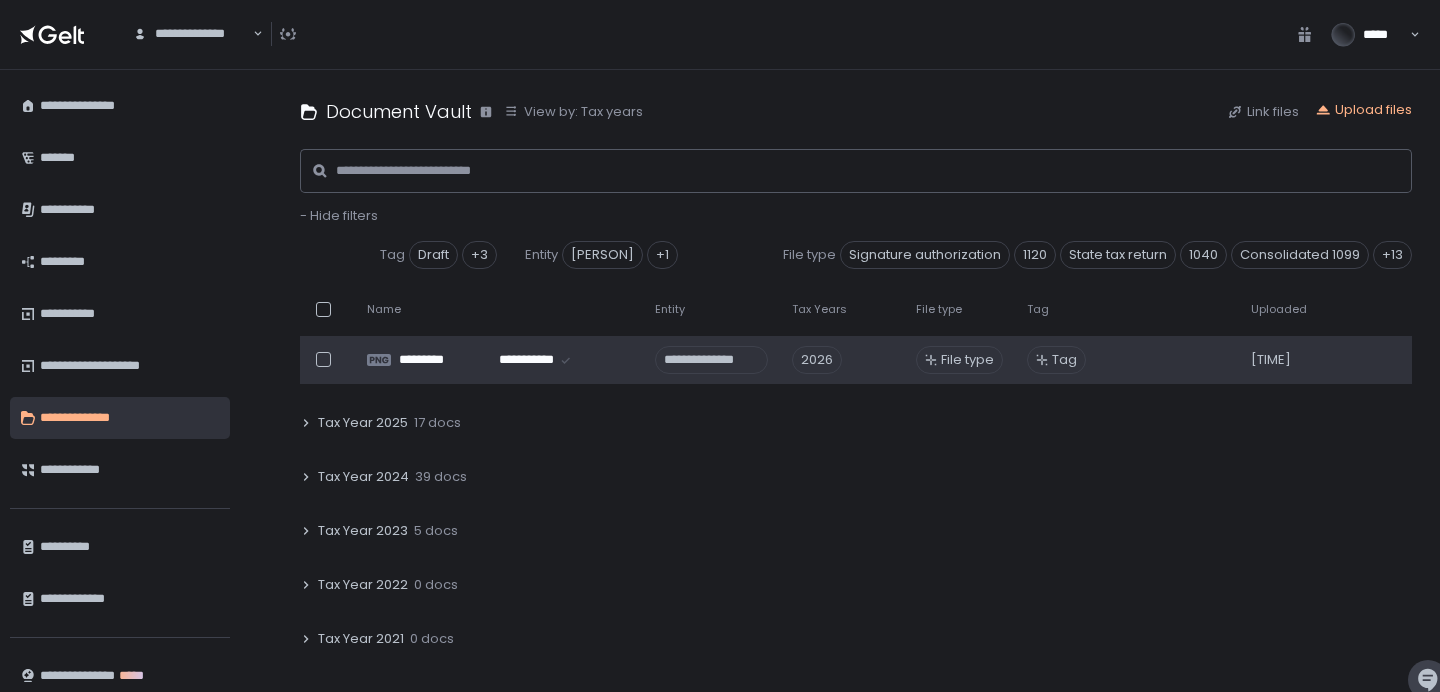 scroll, scrollTop: 281, scrollLeft: 0, axis: vertical 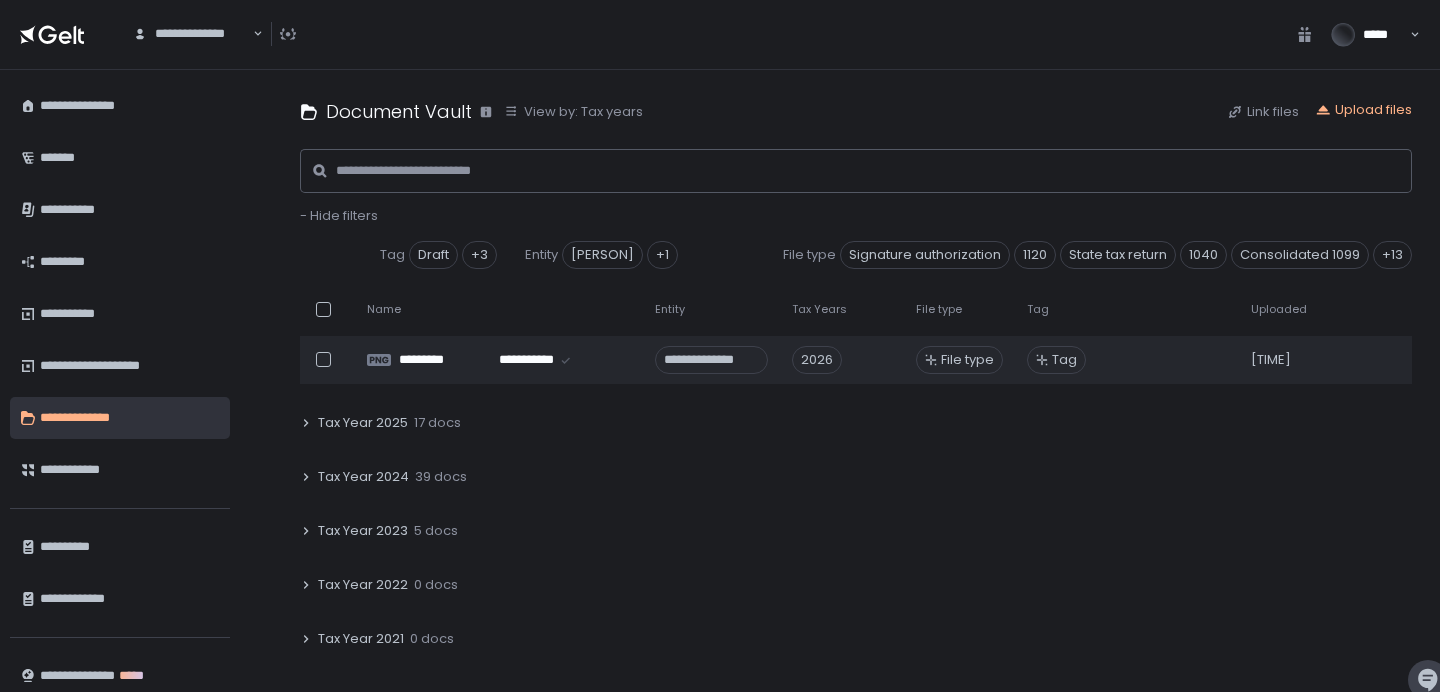 click 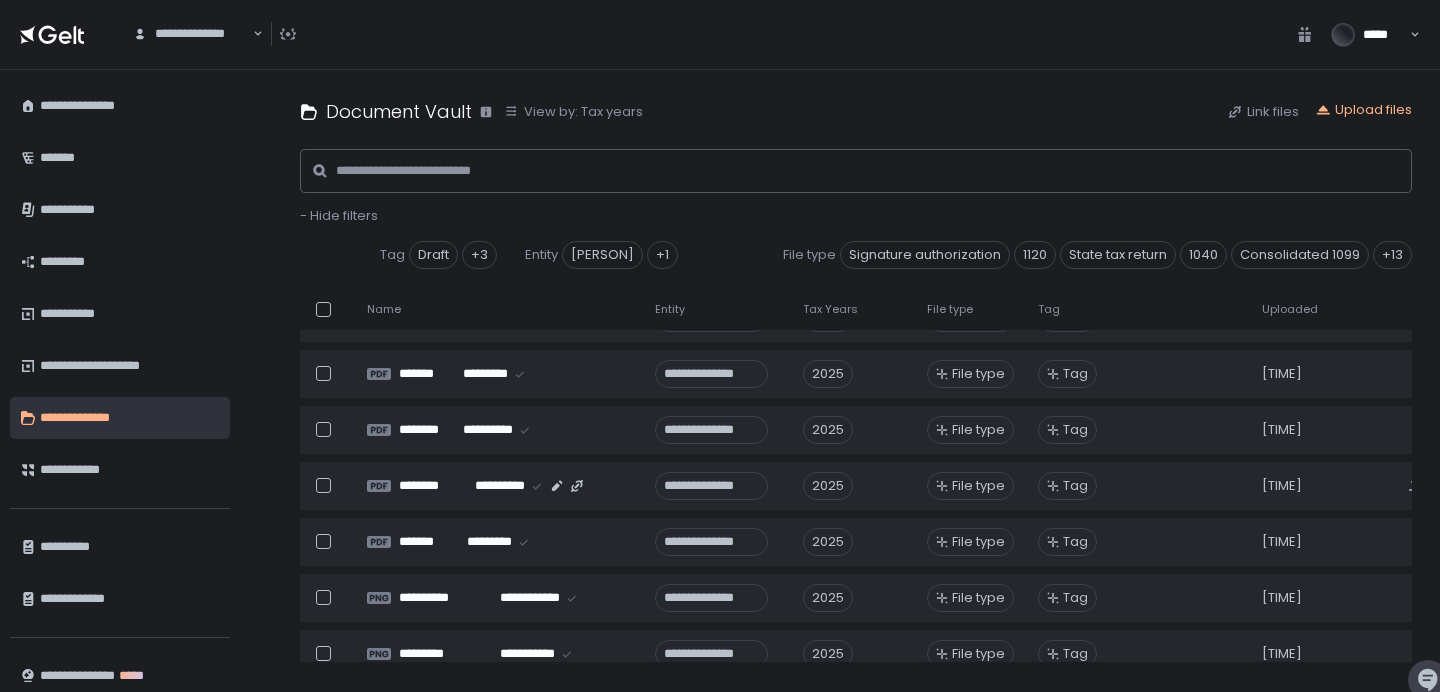 scroll, scrollTop: 481, scrollLeft: 0, axis: vertical 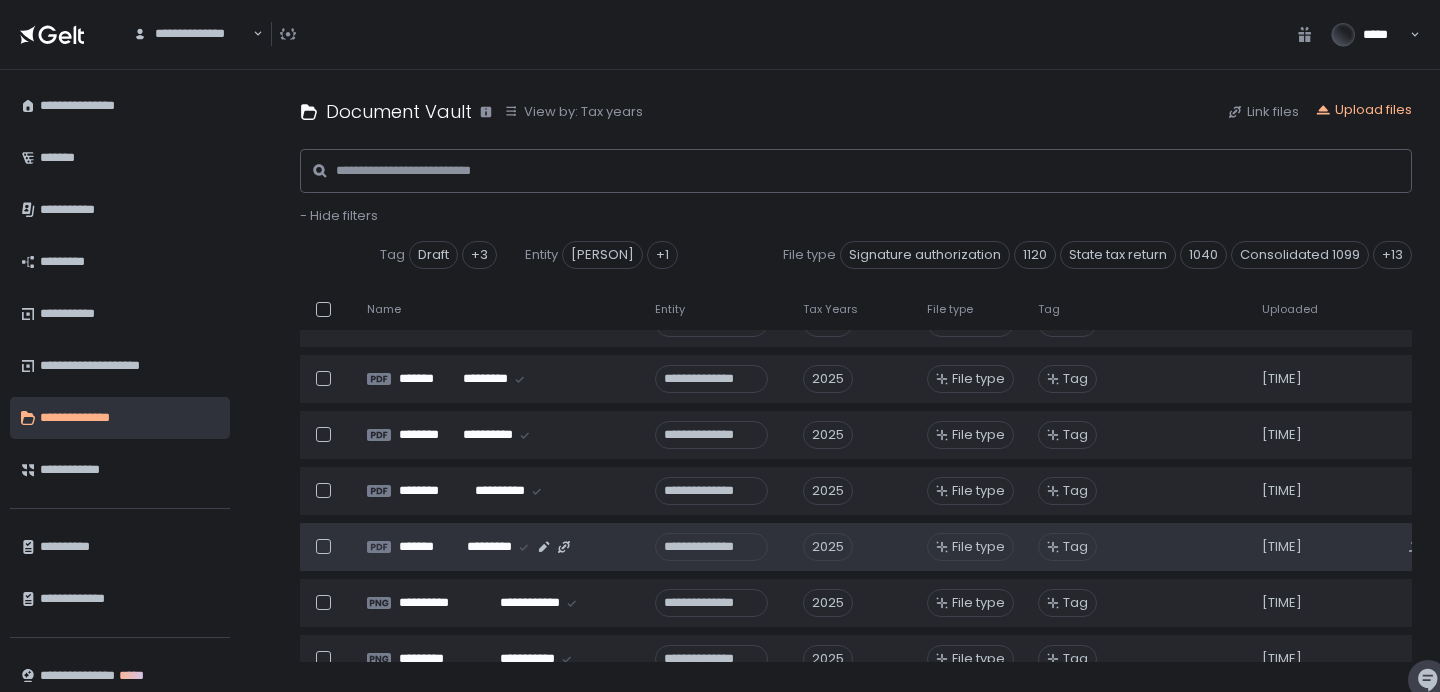 click at bounding box center [323, 546] 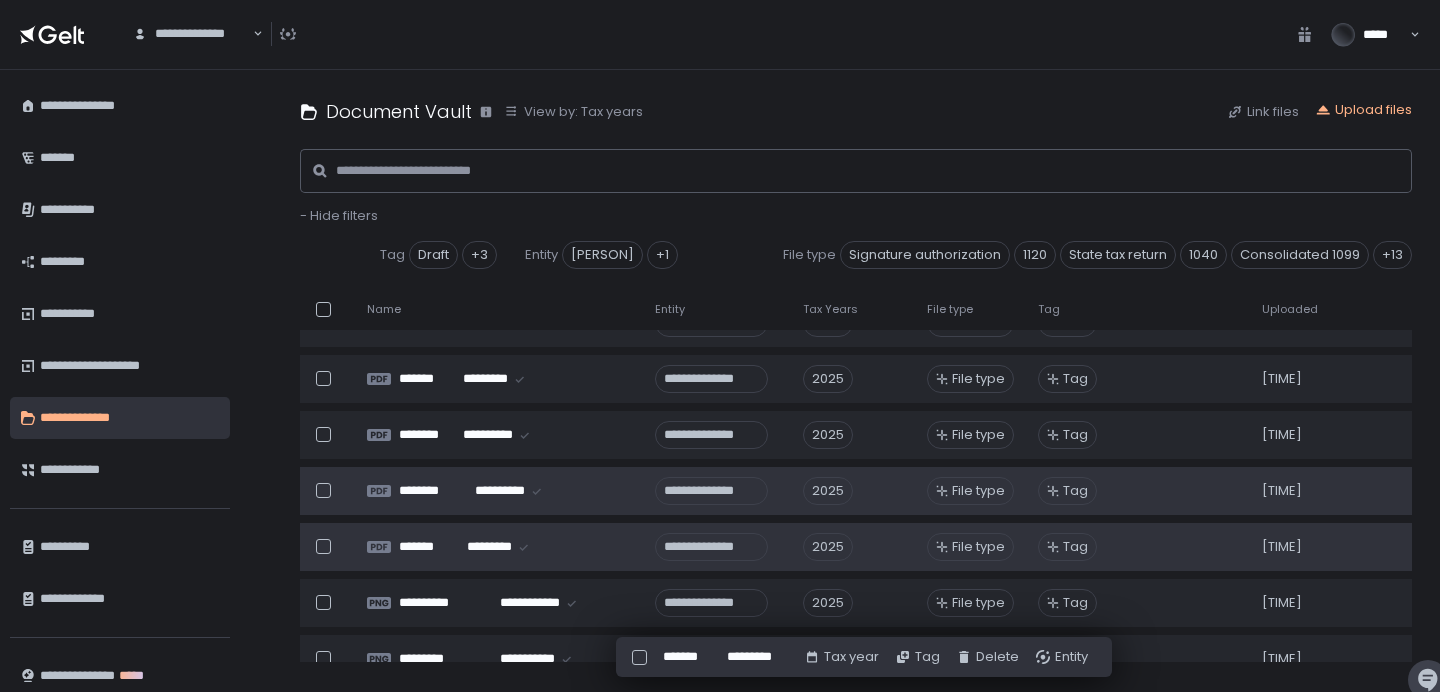 click at bounding box center [327, 490] 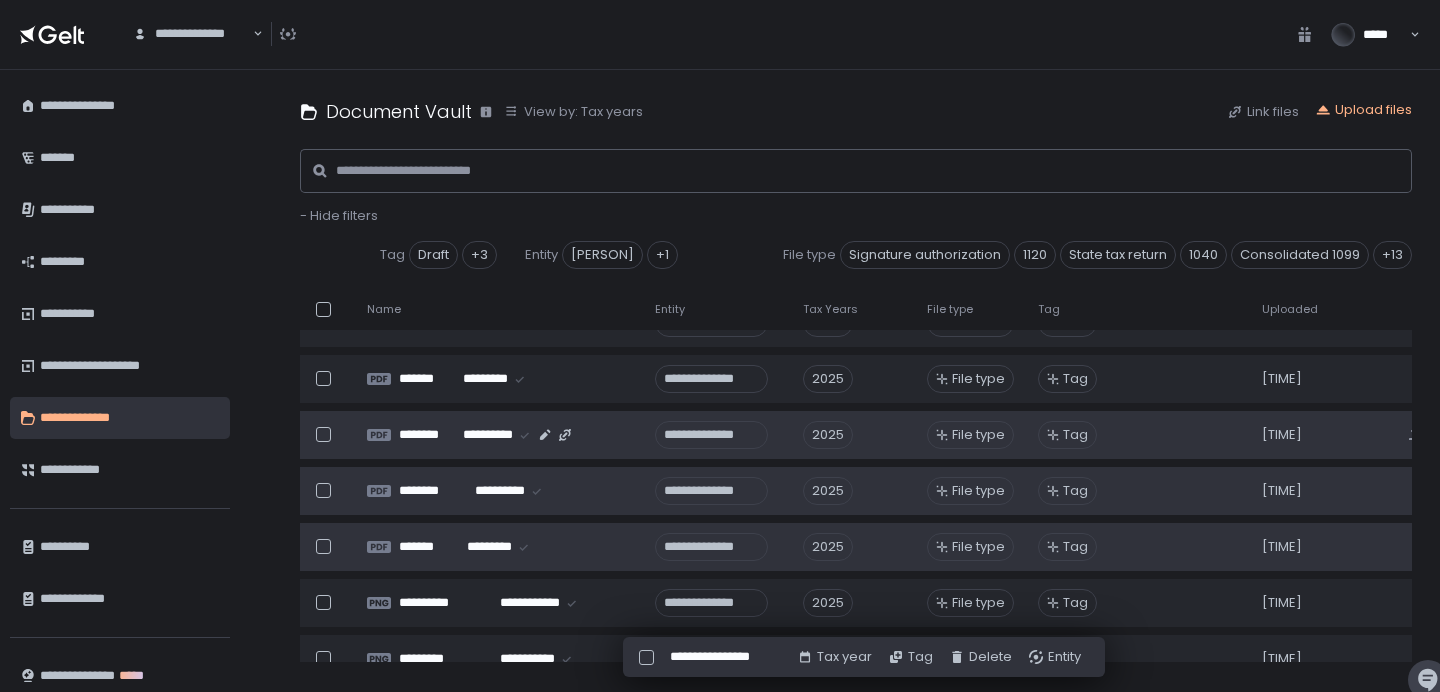click at bounding box center (323, 434) 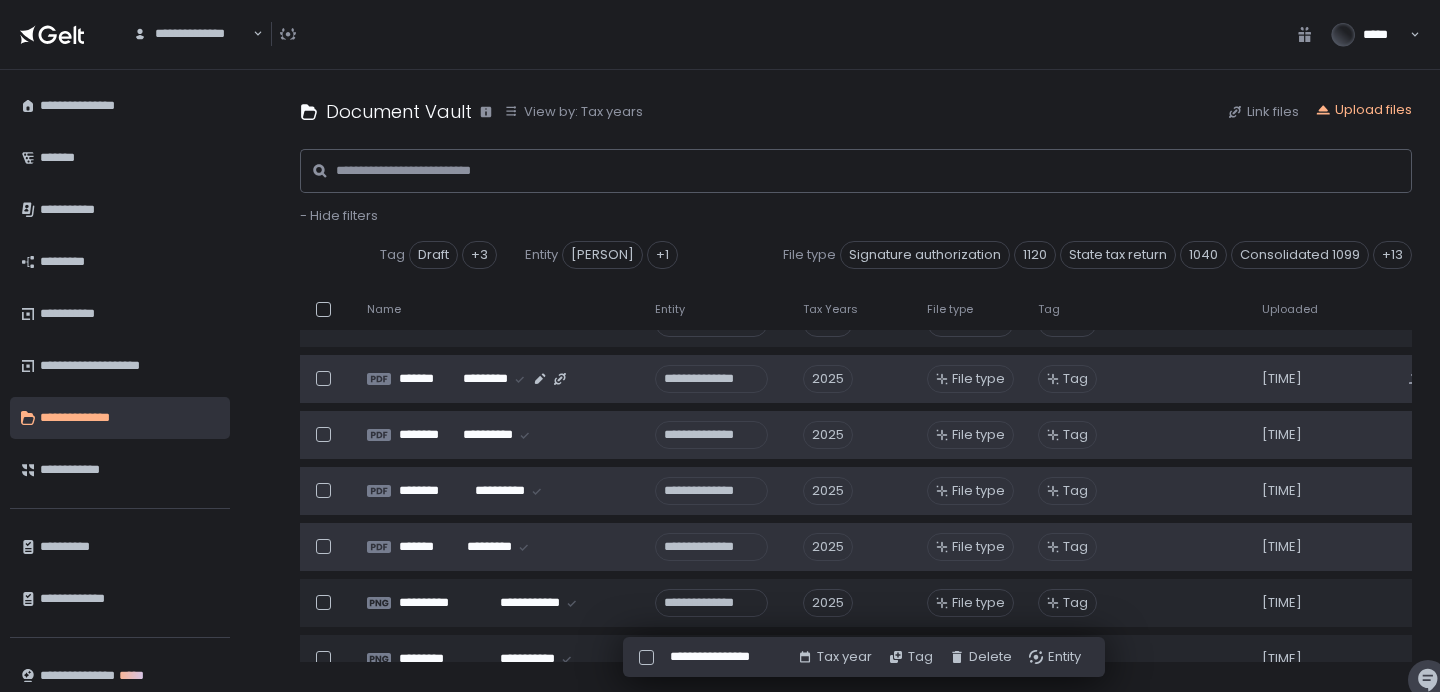 click at bounding box center (323, 378) 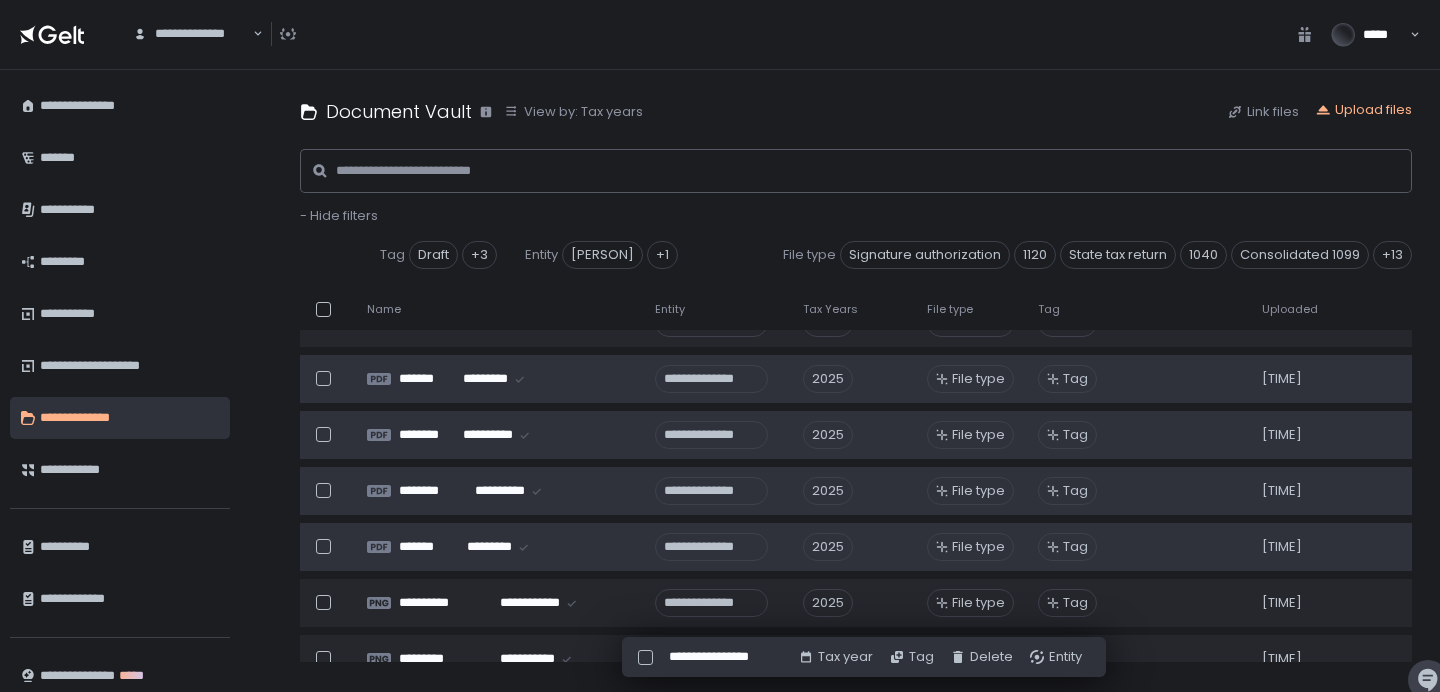 scroll, scrollTop: 295, scrollLeft: 0, axis: vertical 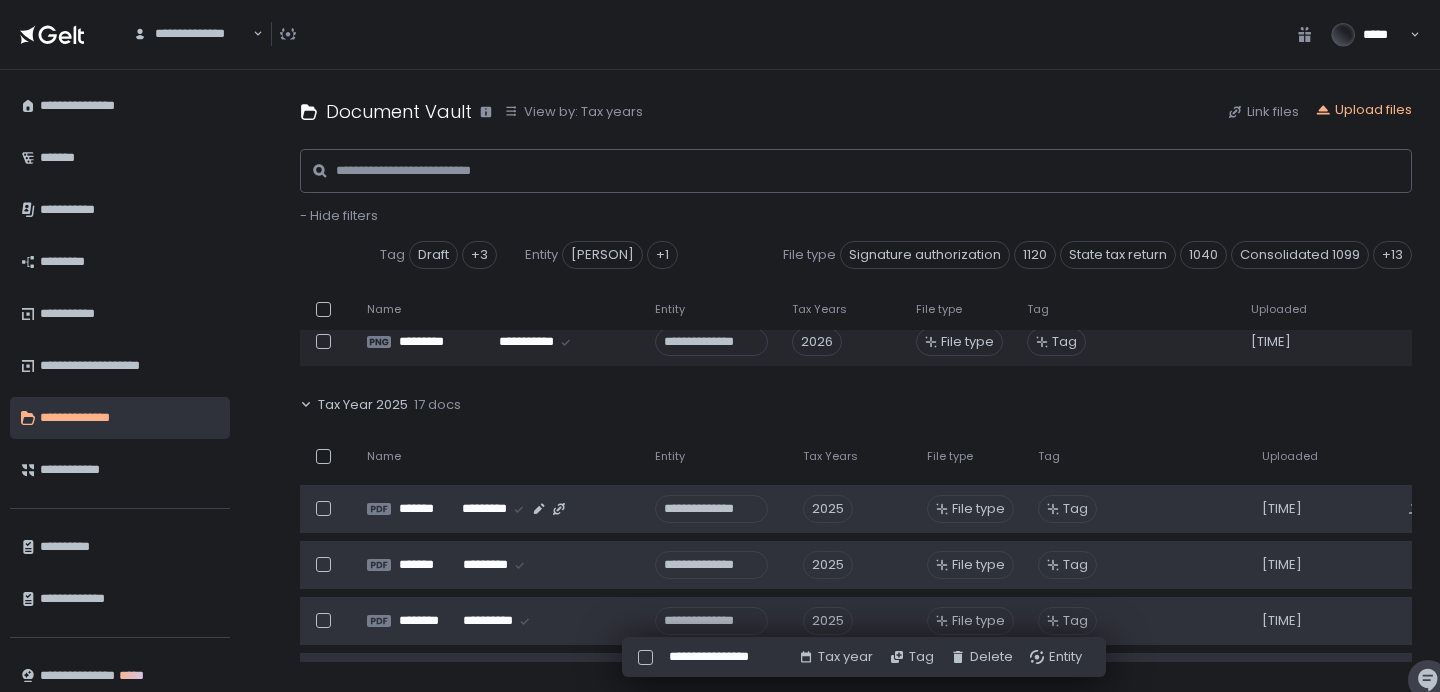 click at bounding box center [323, 508] 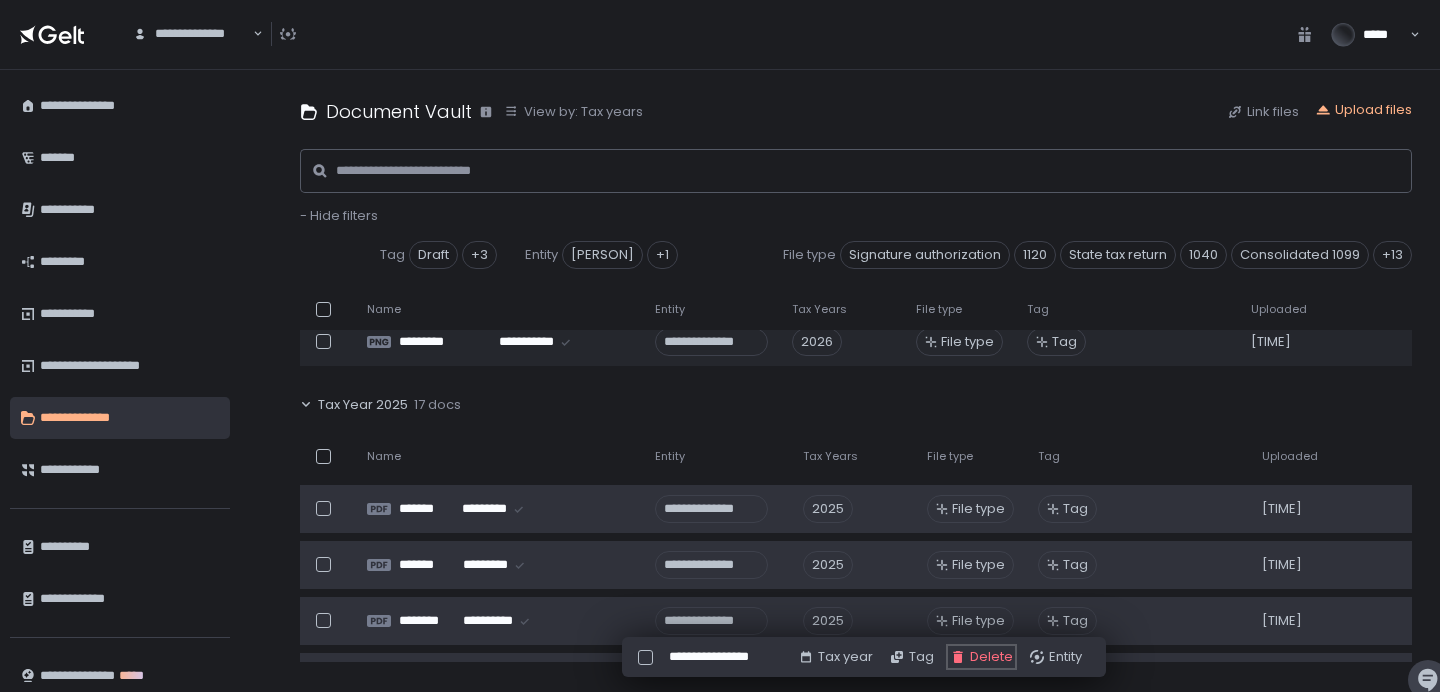 click on "Delete" 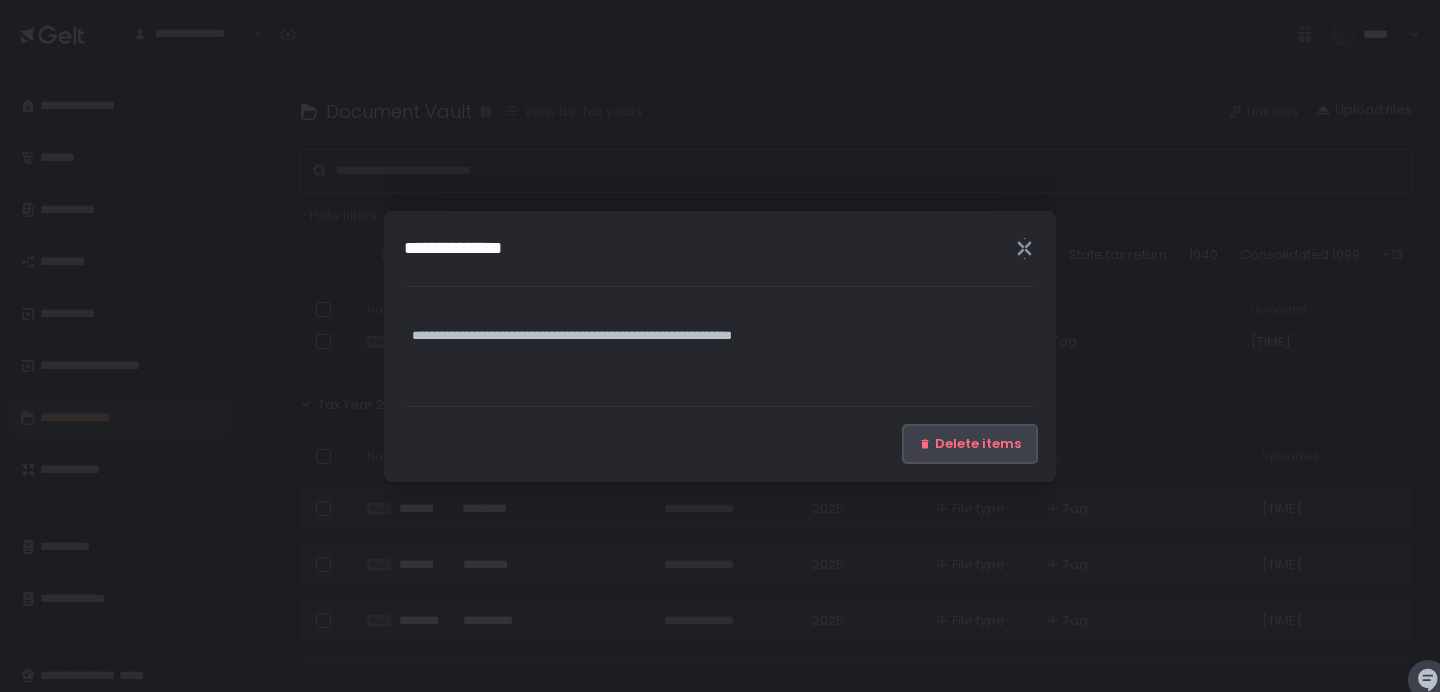 click on "Delete items" at bounding box center [978, 444] 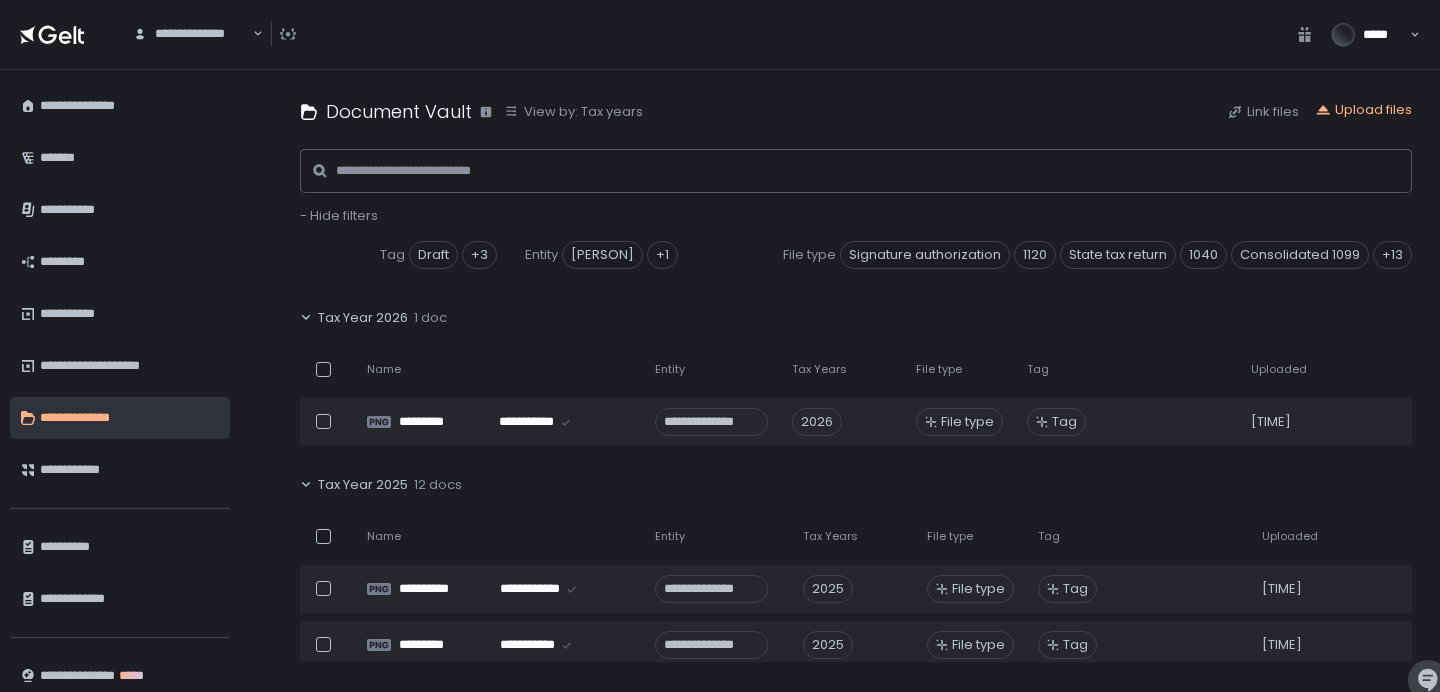 scroll, scrollTop: 107, scrollLeft: 0, axis: vertical 